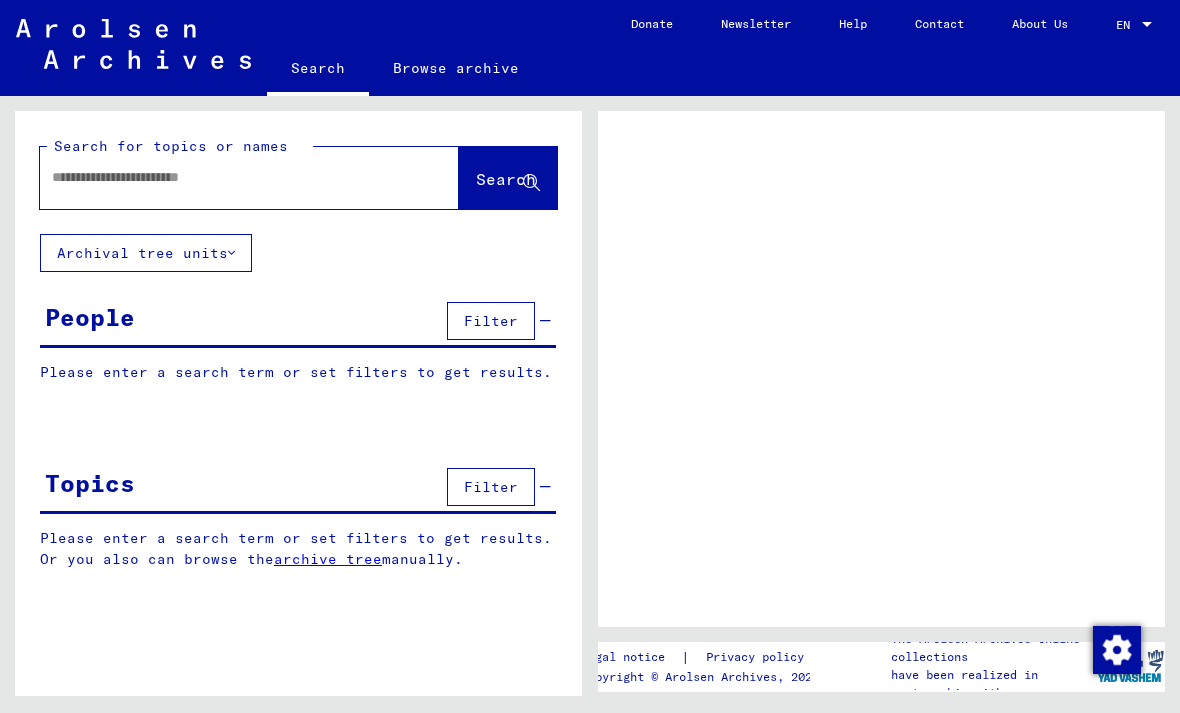 scroll, scrollTop: 0, scrollLeft: 0, axis: both 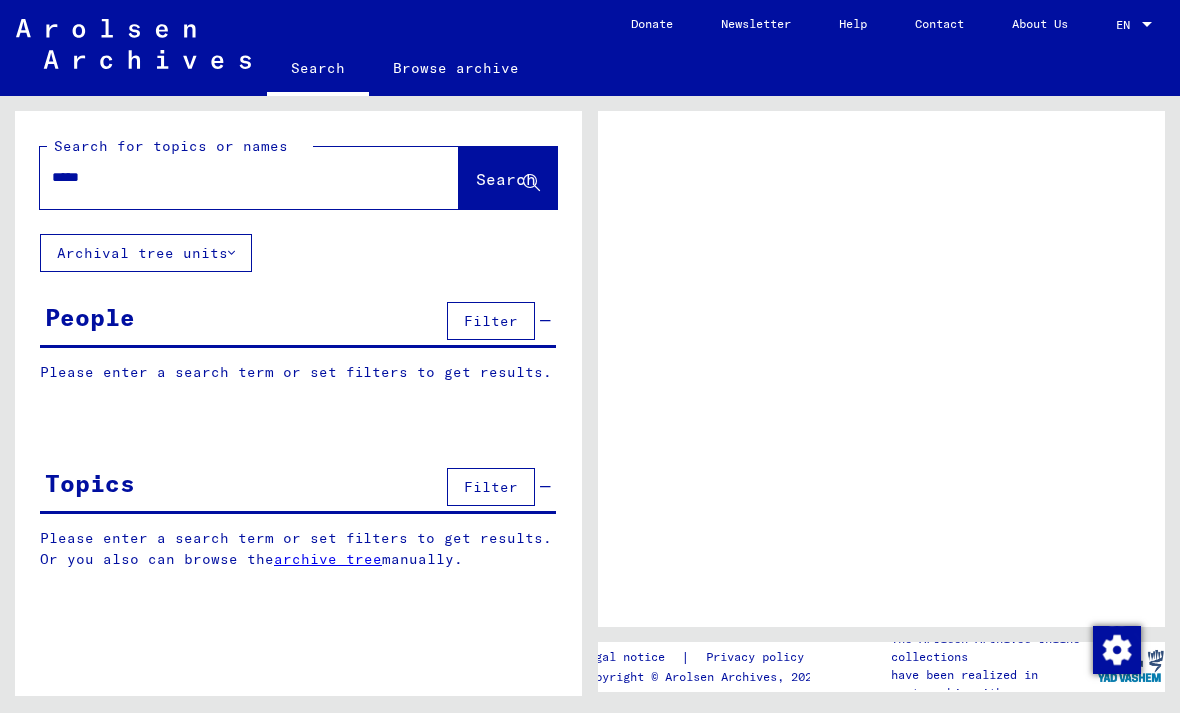type on "*****" 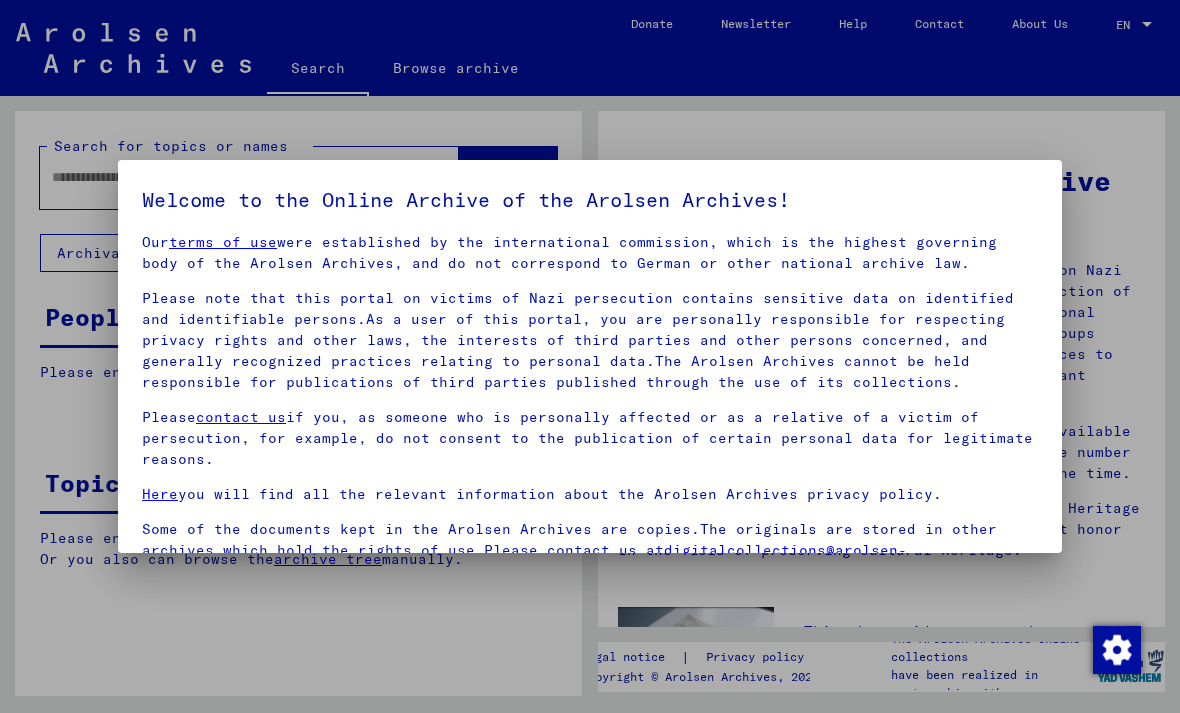 scroll, scrollTop: 17, scrollLeft: 0, axis: vertical 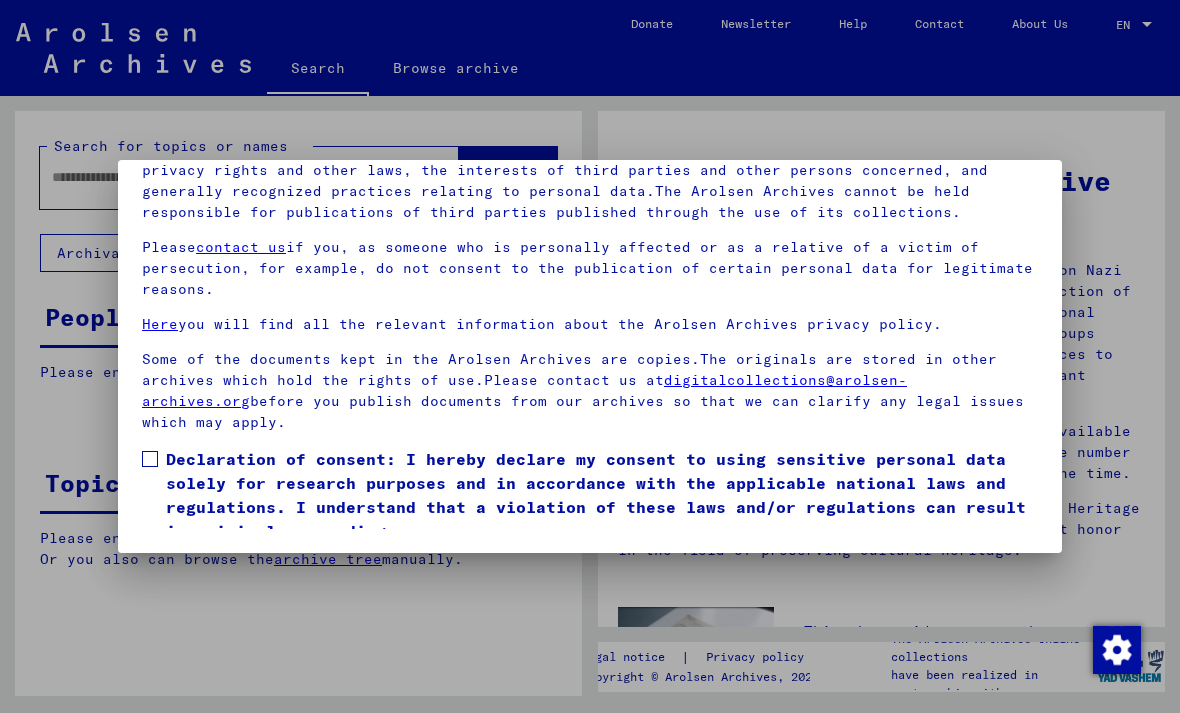 click on "Declaration of consent: I hereby declare my consent to using sensitive personal data solely for research purposes and in accordance with the applicable national laws and regulations. I understand that a violation of these laws and/or regulations can result in criminal proceedings." at bounding box center (590, 495) 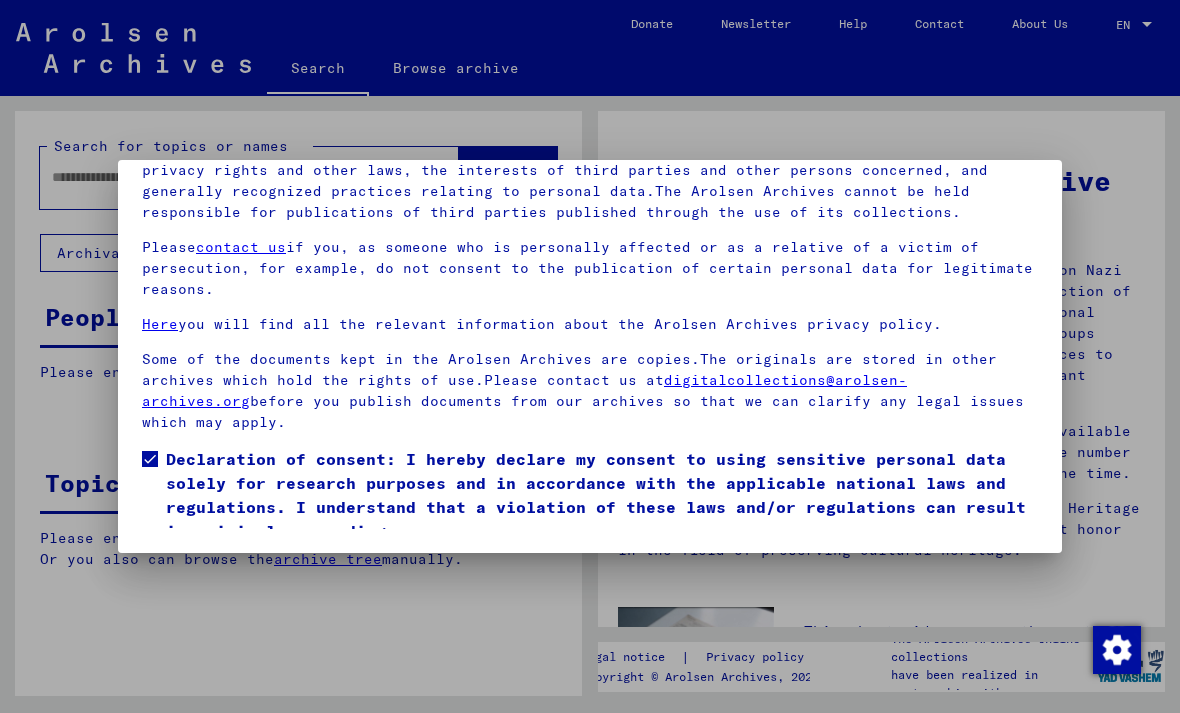 click on "I agree" at bounding box center (190, 572) 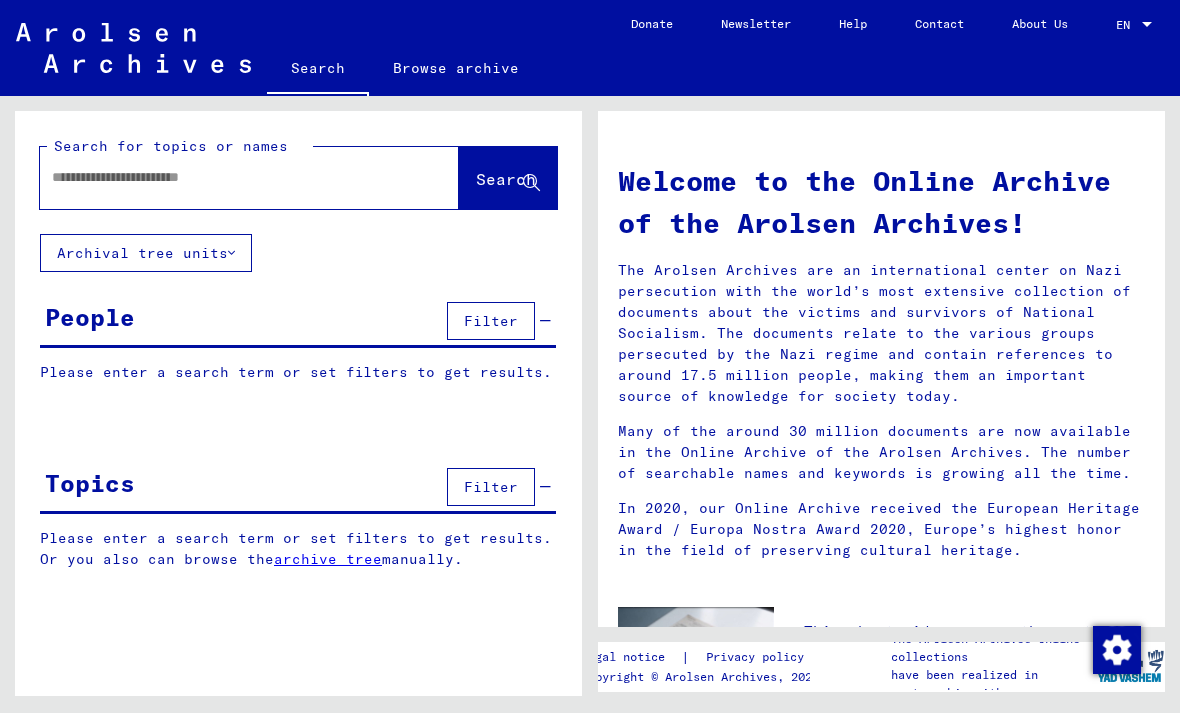 click at bounding box center [225, 177] 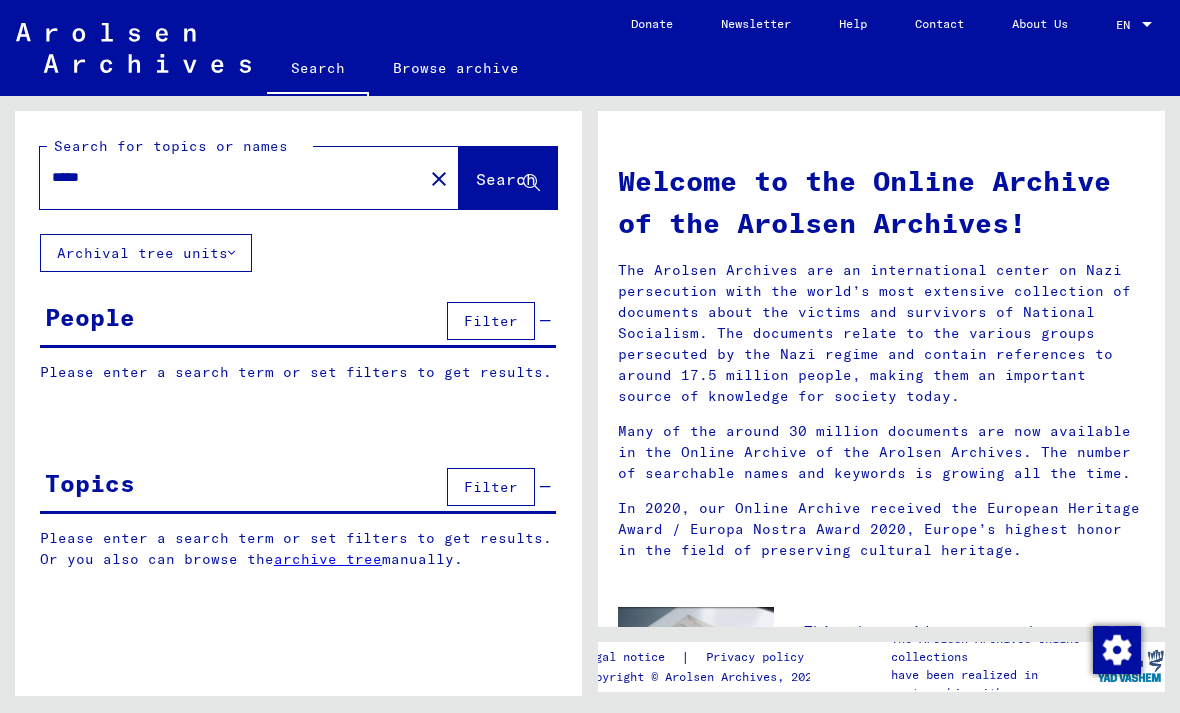 click on "Search" 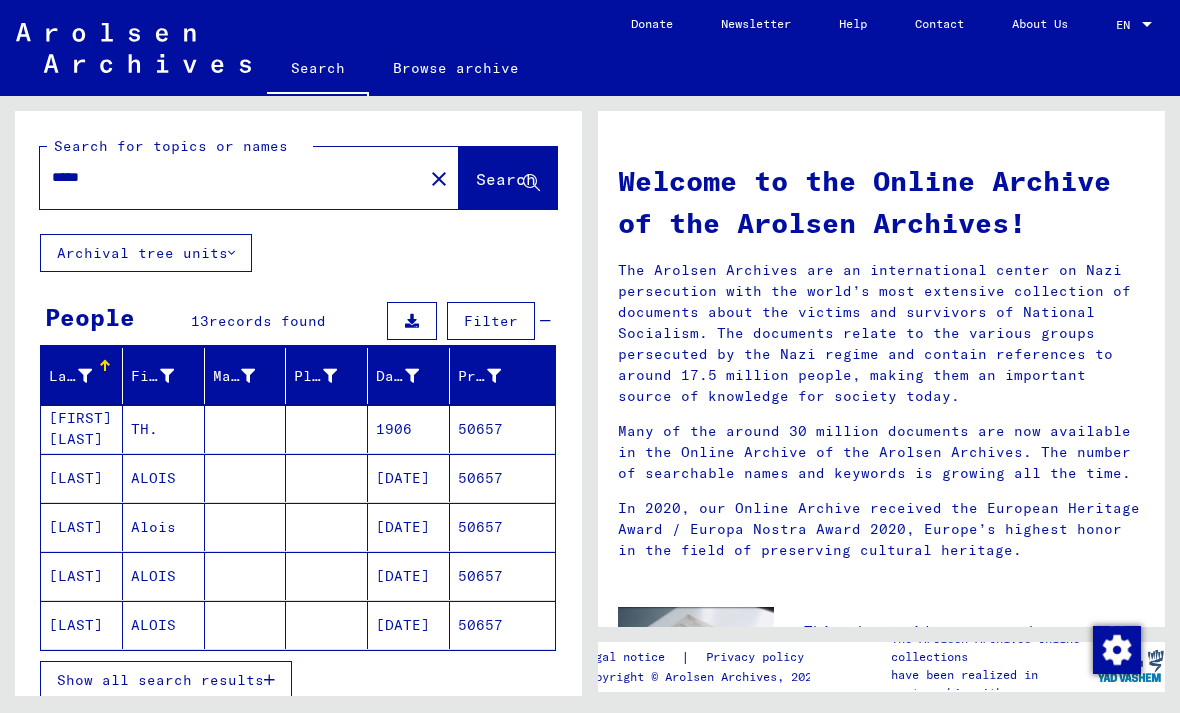 click on "50657" at bounding box center [502, 527] 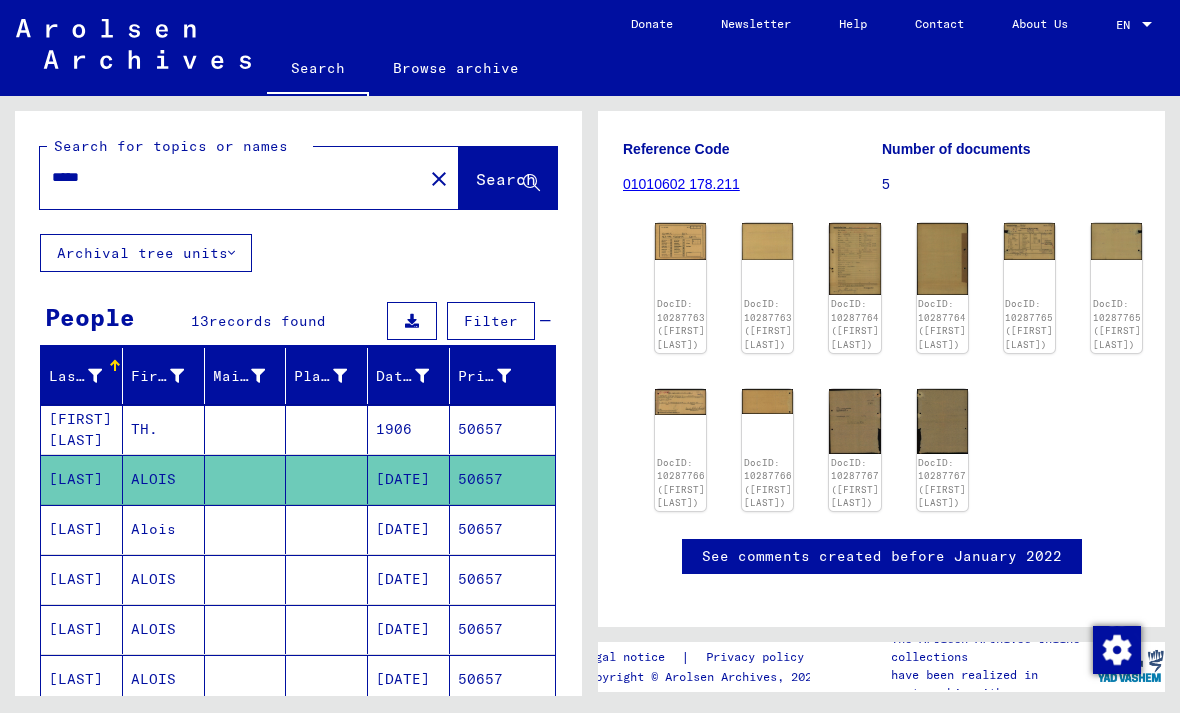 scroll, scrollTop: 239, scrollLeft: 0, axis: vertical 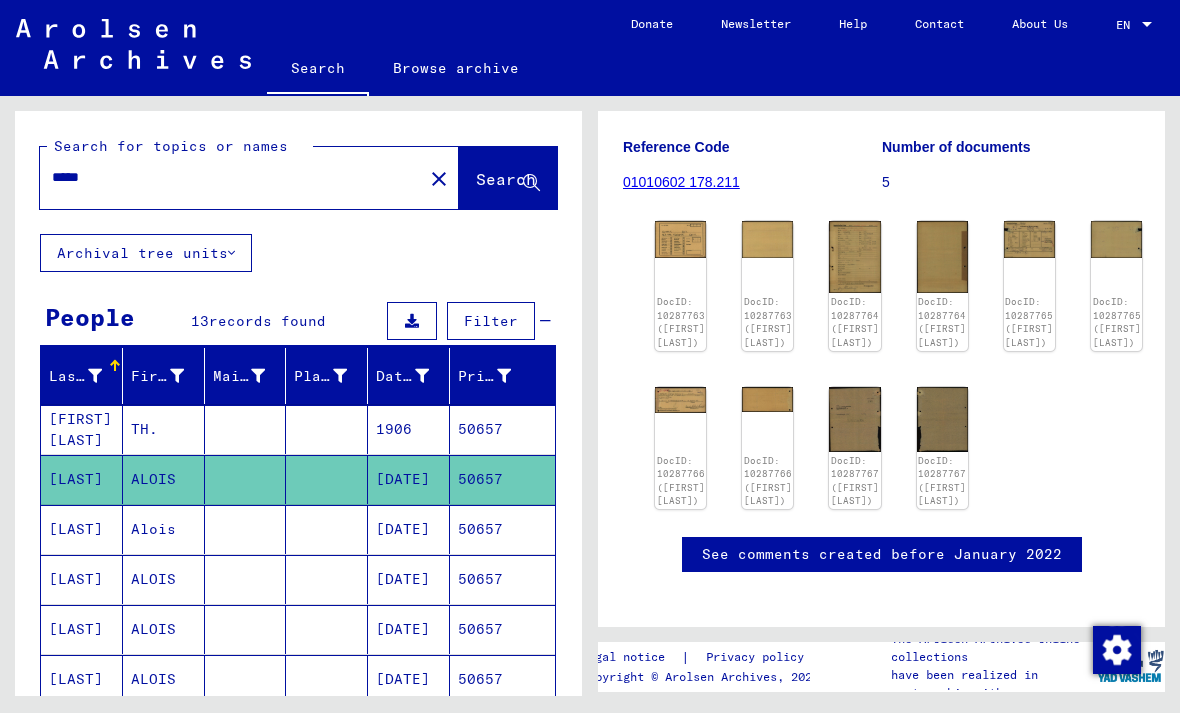 click on "DocID: 10287763 ([FIRST] [LAST])" 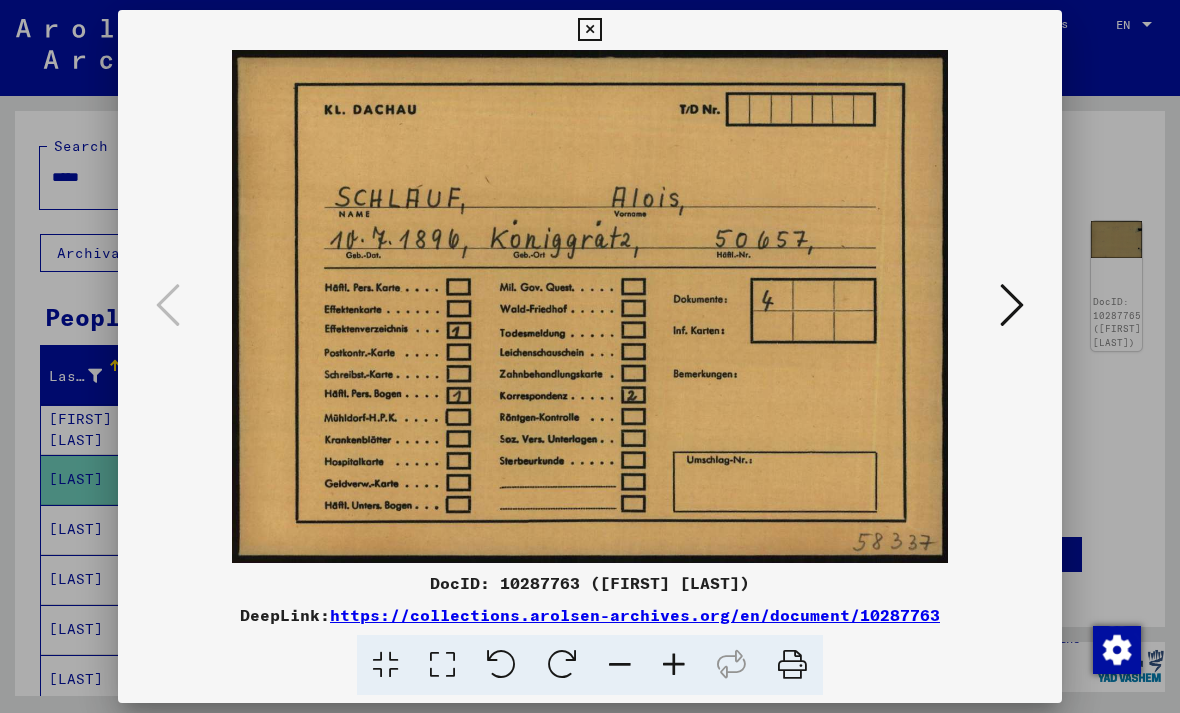 click at bounding box center (1012, 305) 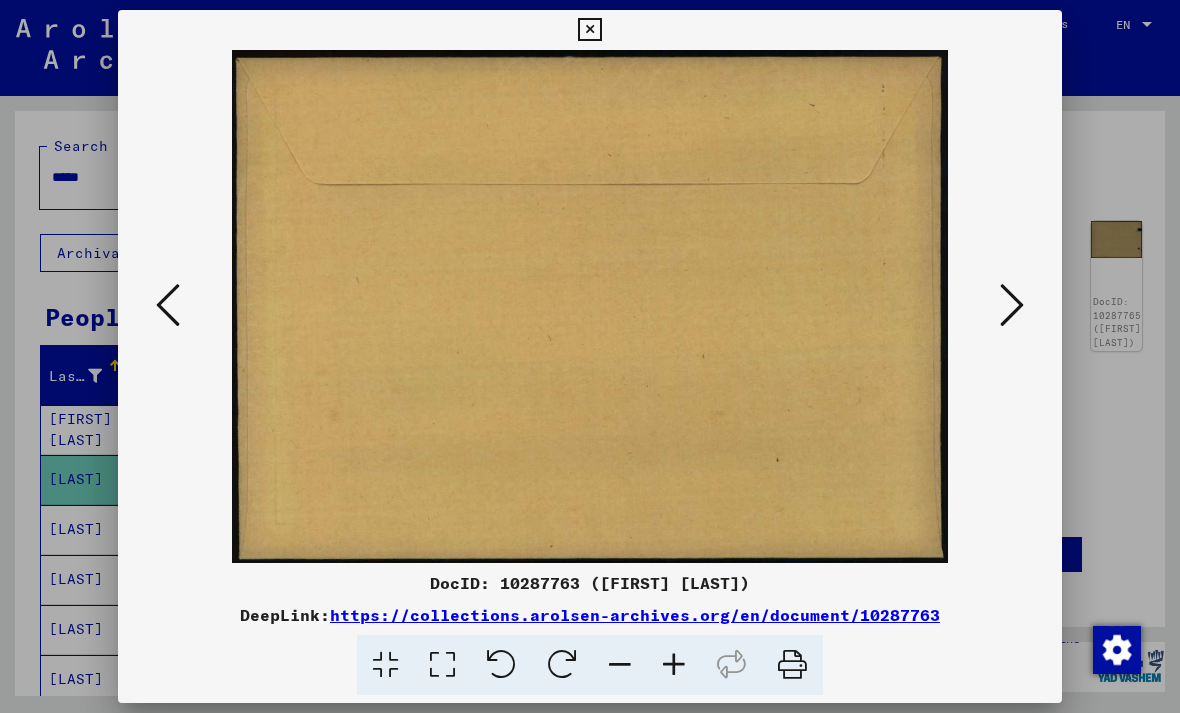 click at bounding box center (1012, 305) 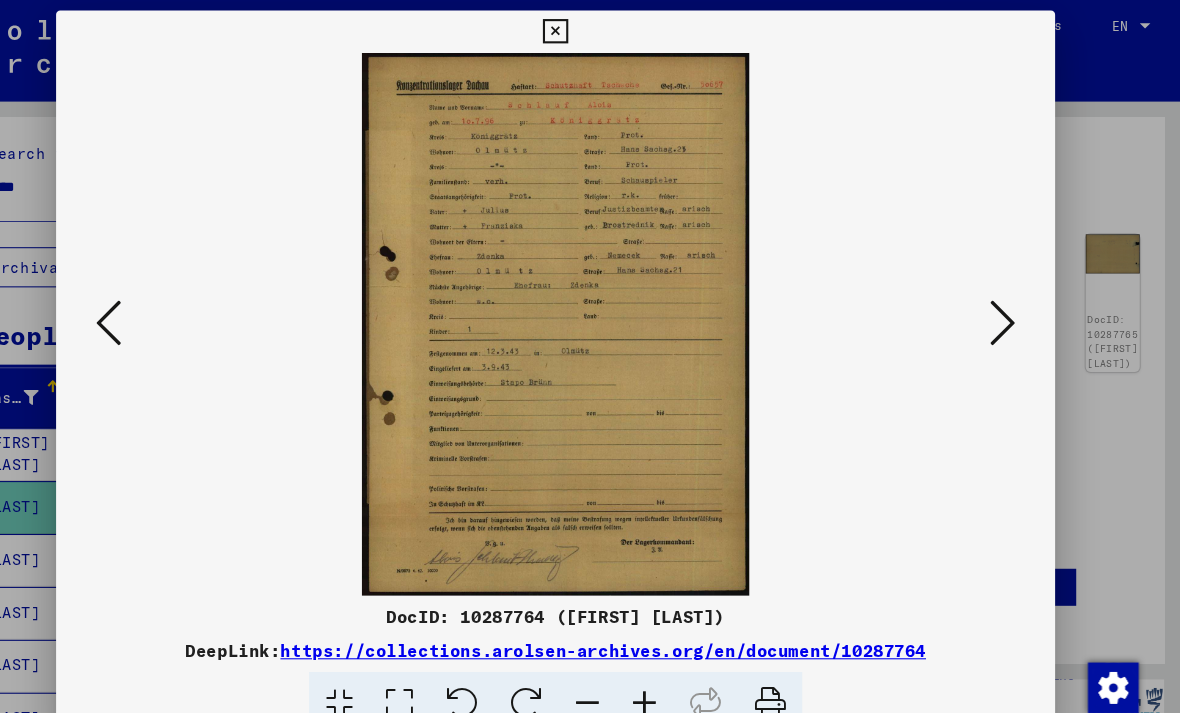 click at bounding box center [1012, 305] 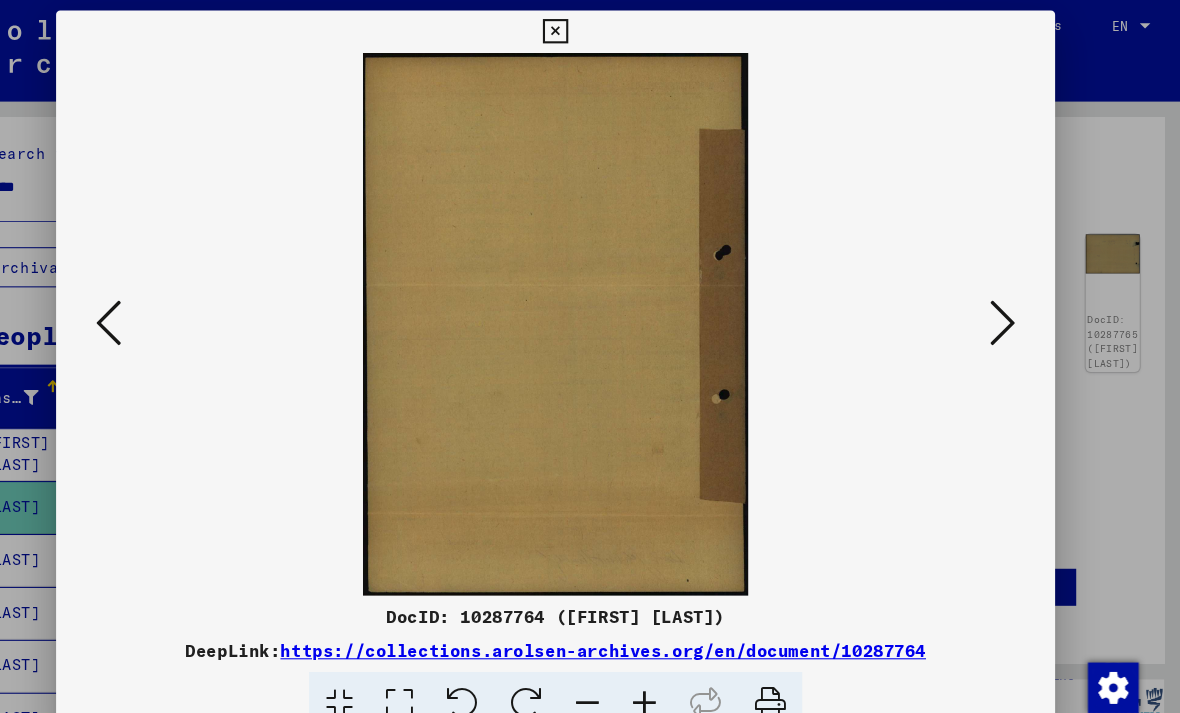 click at bounding box center (1012, 306) 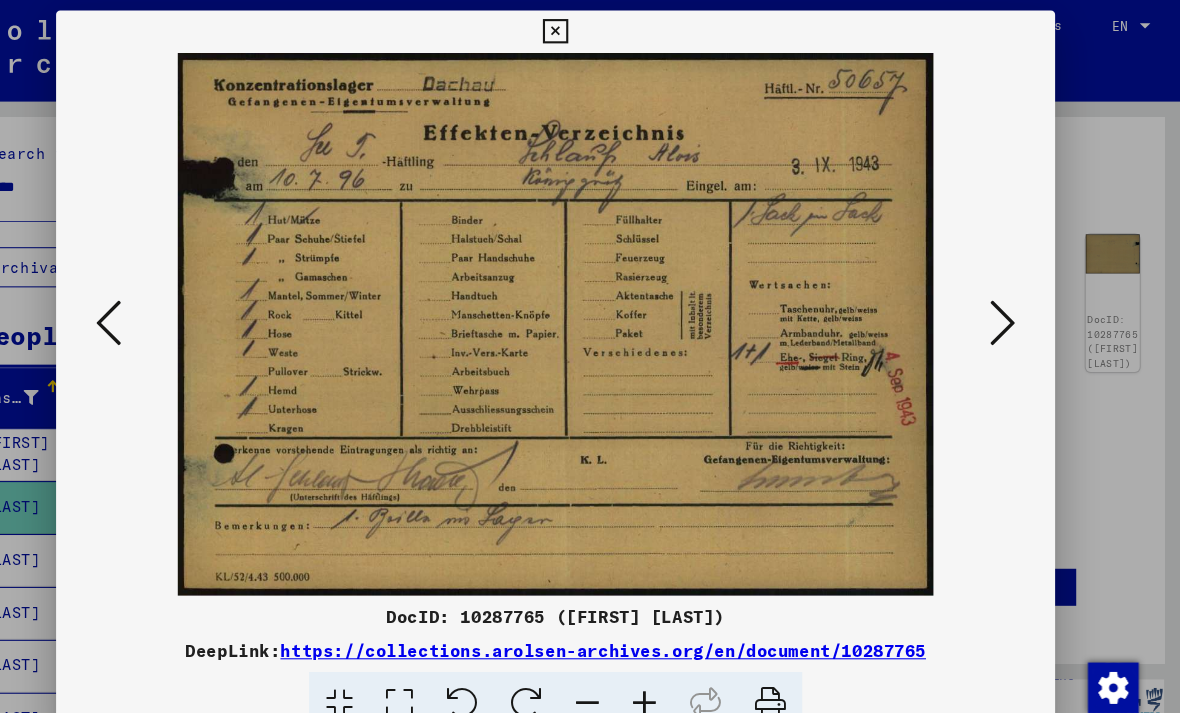 click at bounding box center (1012, 305) 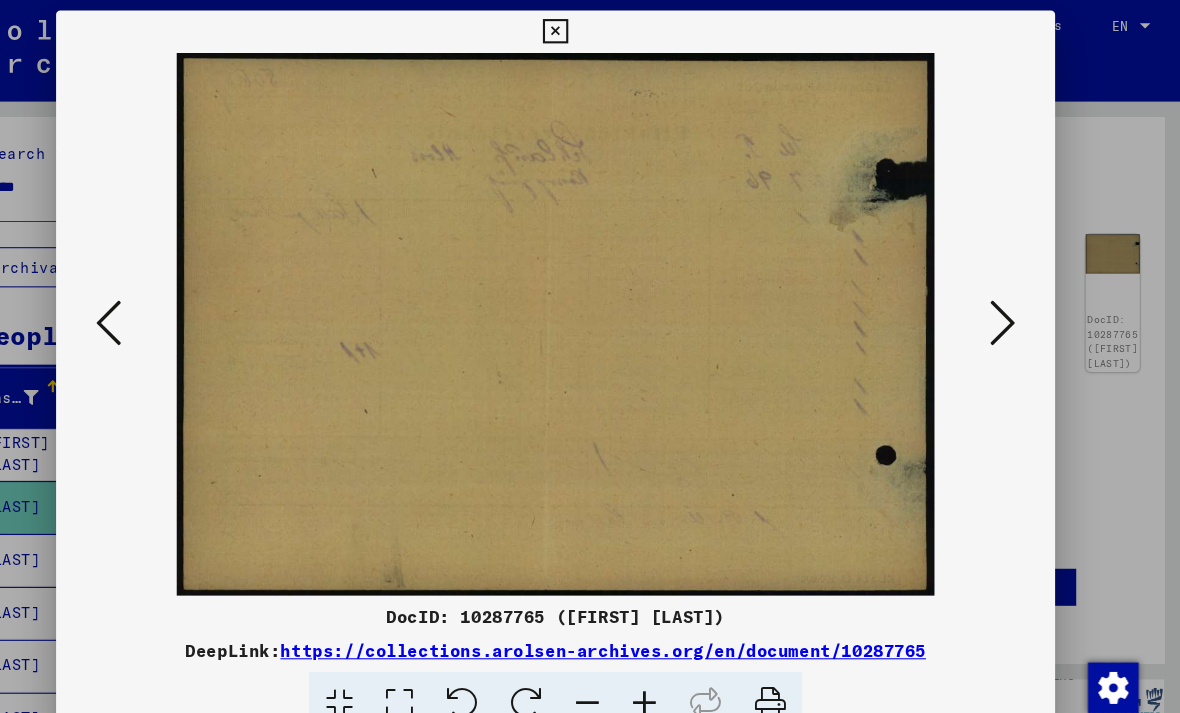click at bounding box center (1012, 305) 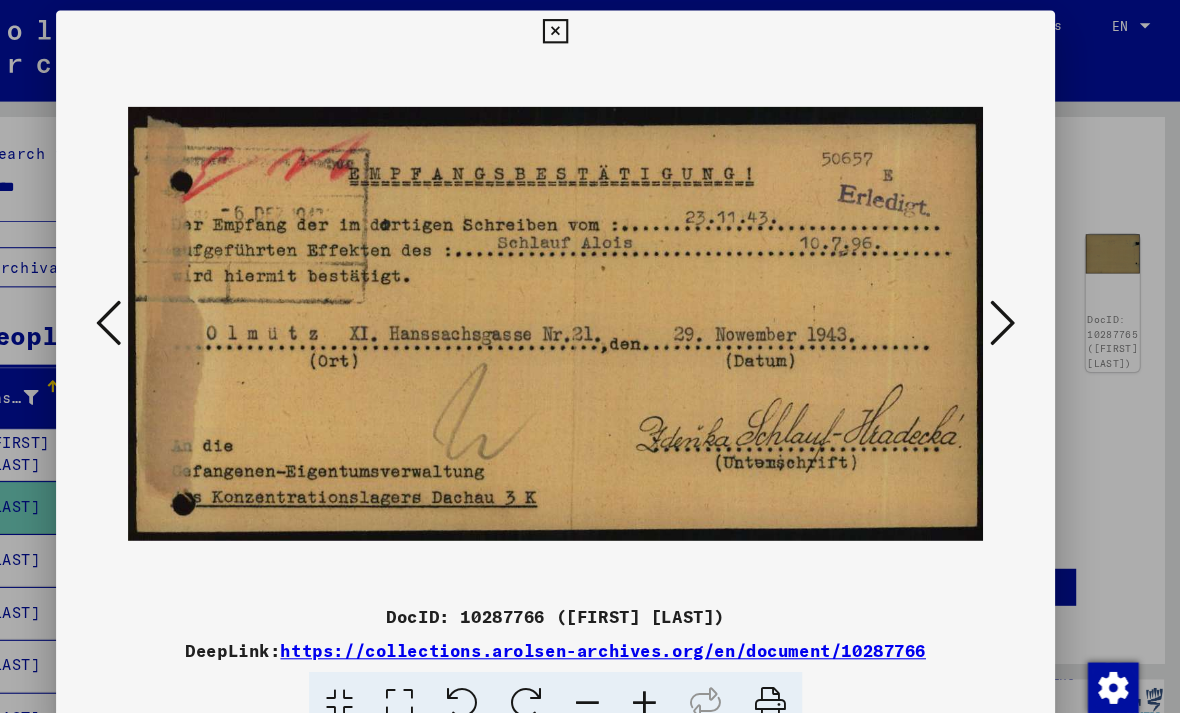 click at bounding box center (1012, 305) 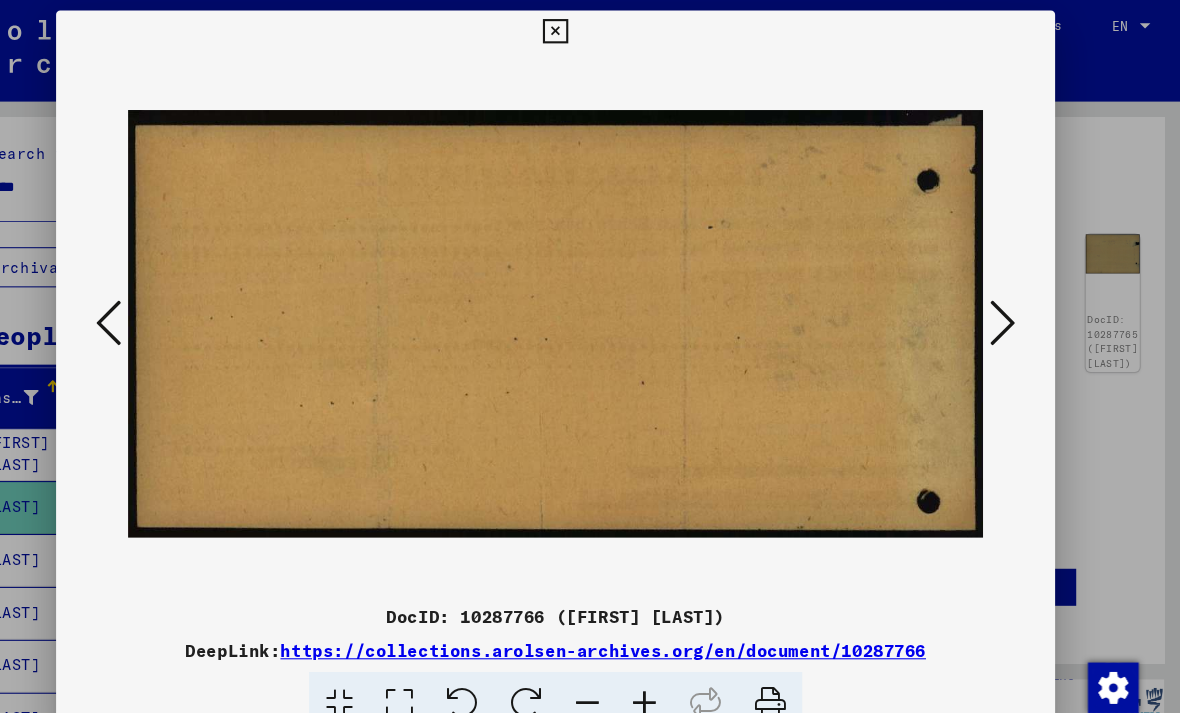 click at bounding box center [1012, 305] 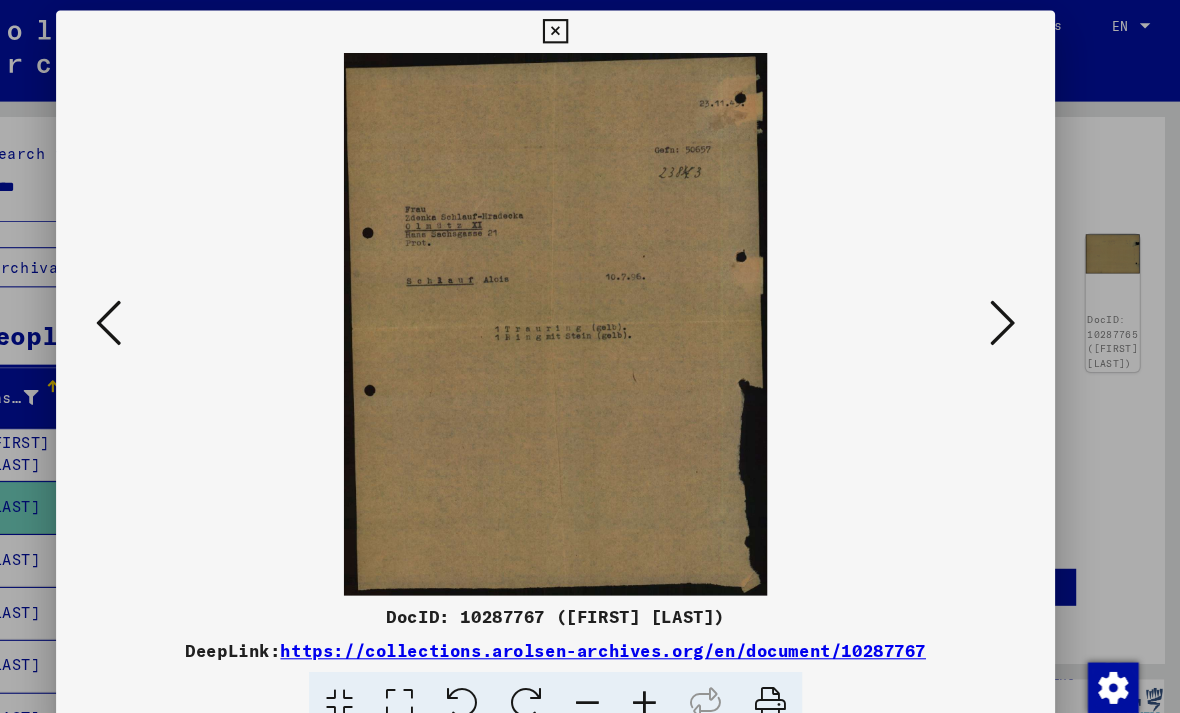 click at bounding box center (1012, 305) 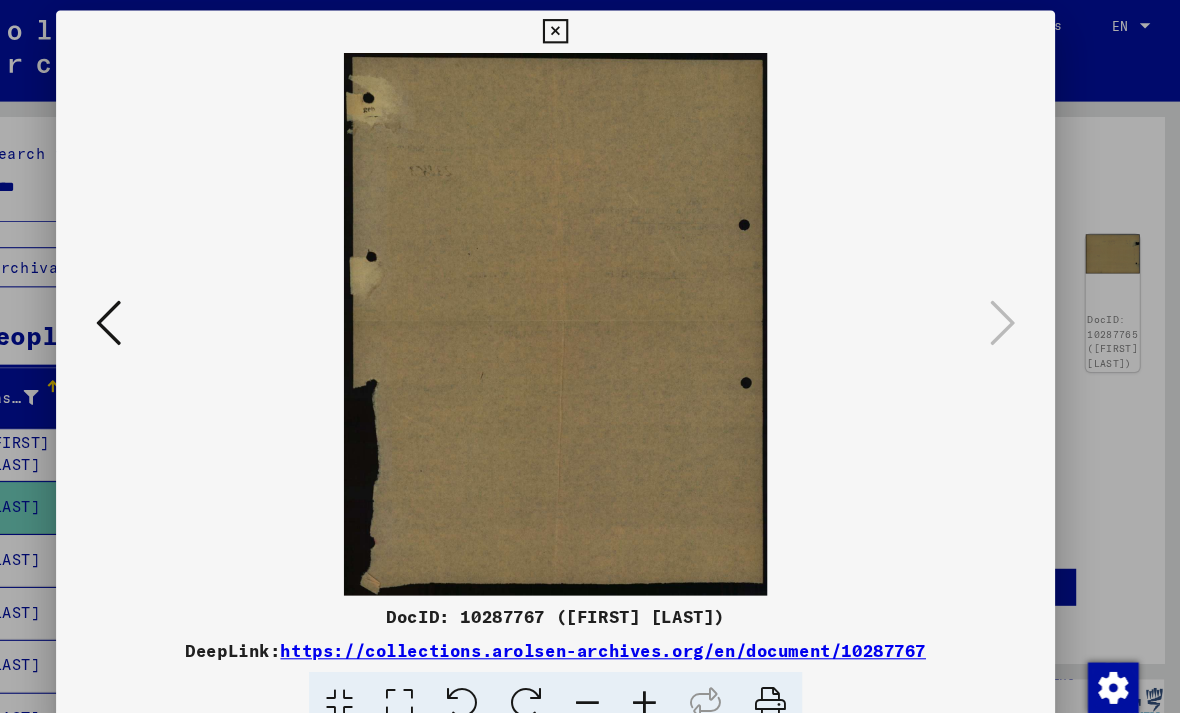 click at bounding box center [589, 30] 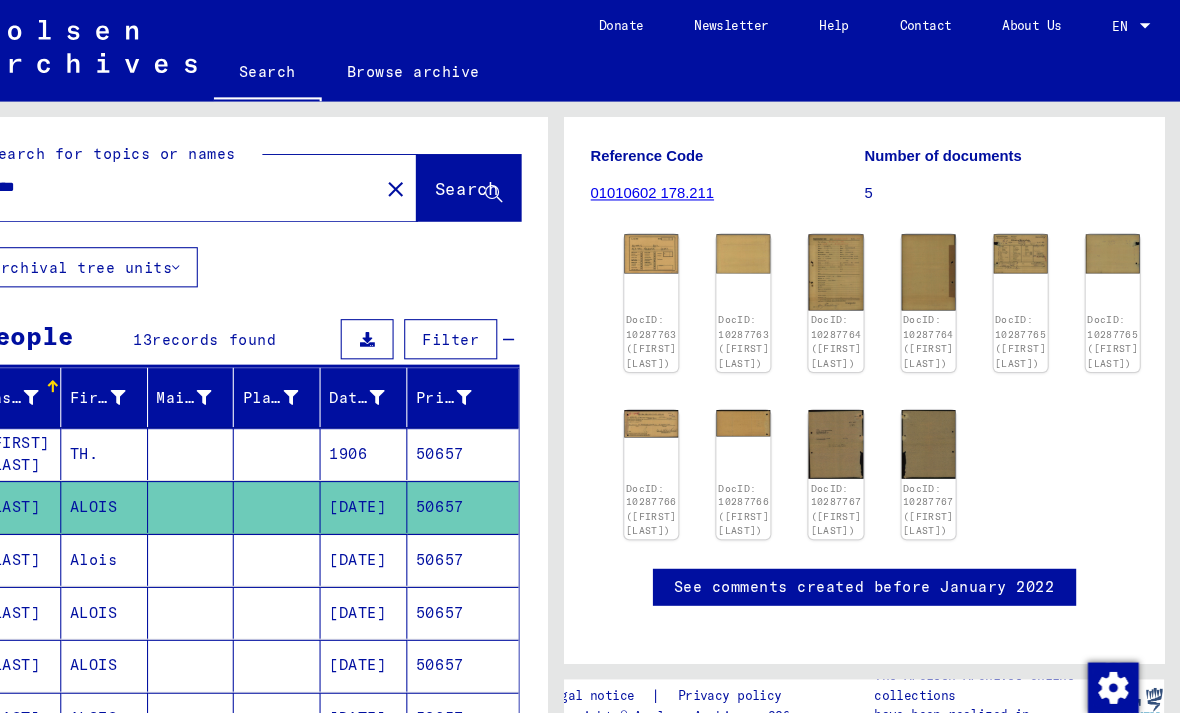 click on "50657" at bounding box center [502, 579] 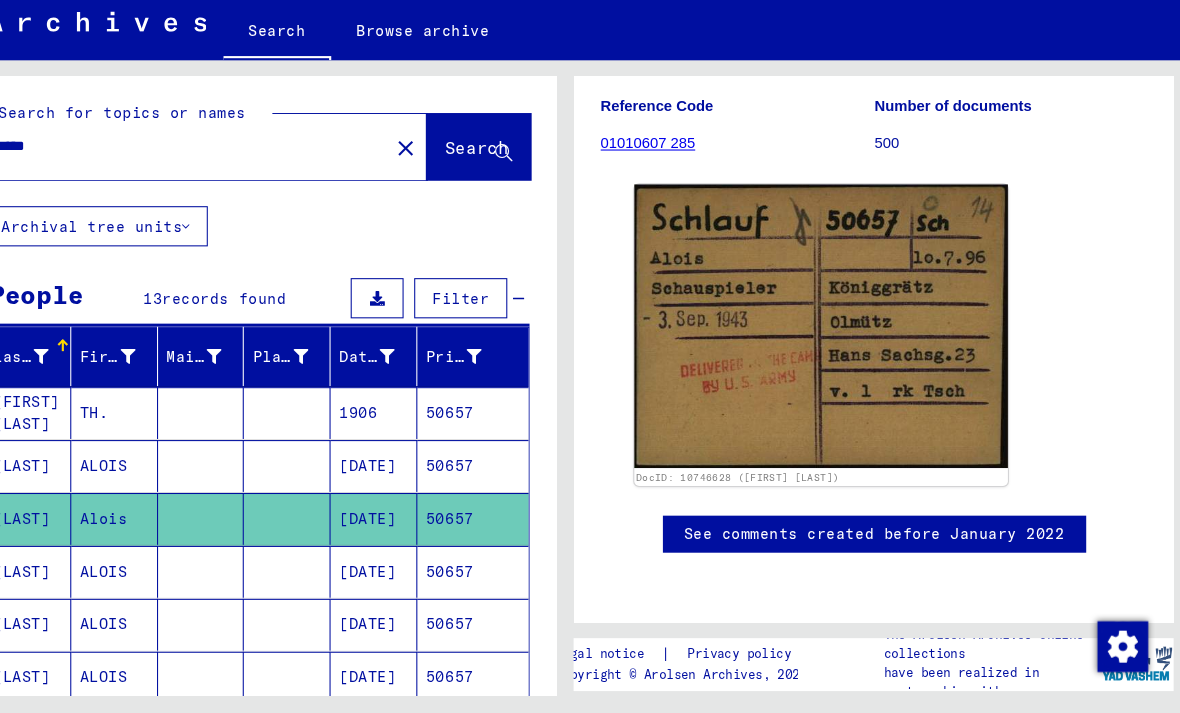 scroll, scrollTop: 517, scrollLeft: 0, axis: vertical 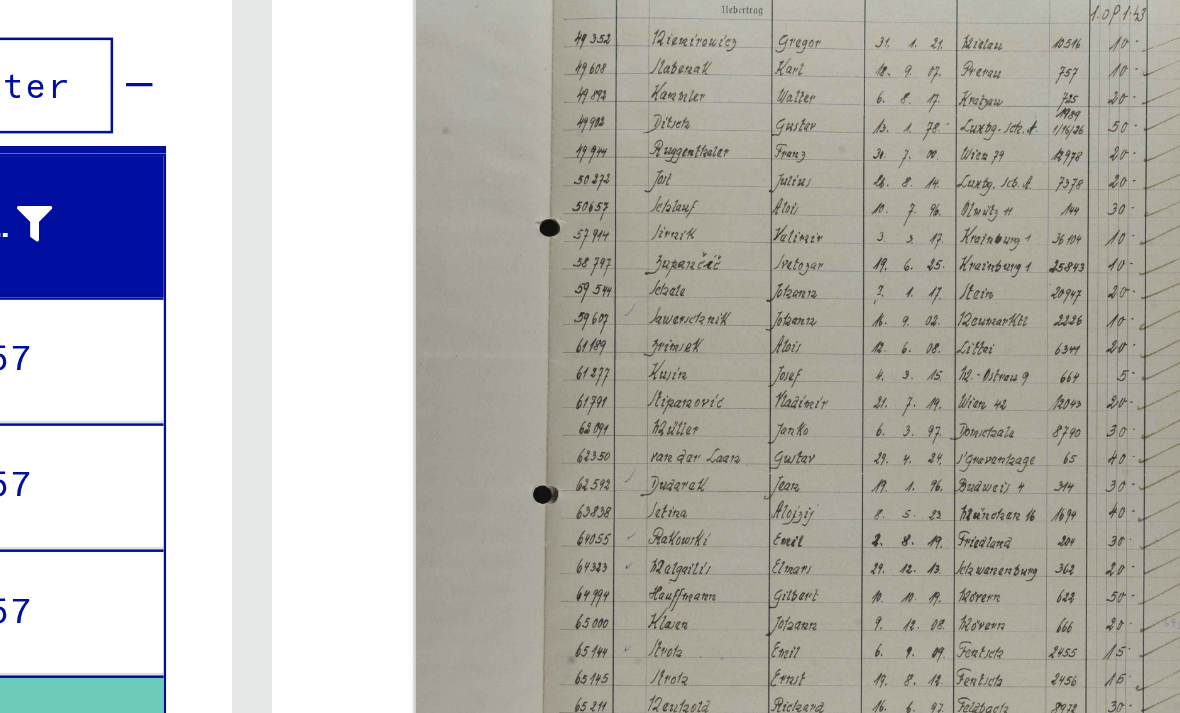 click 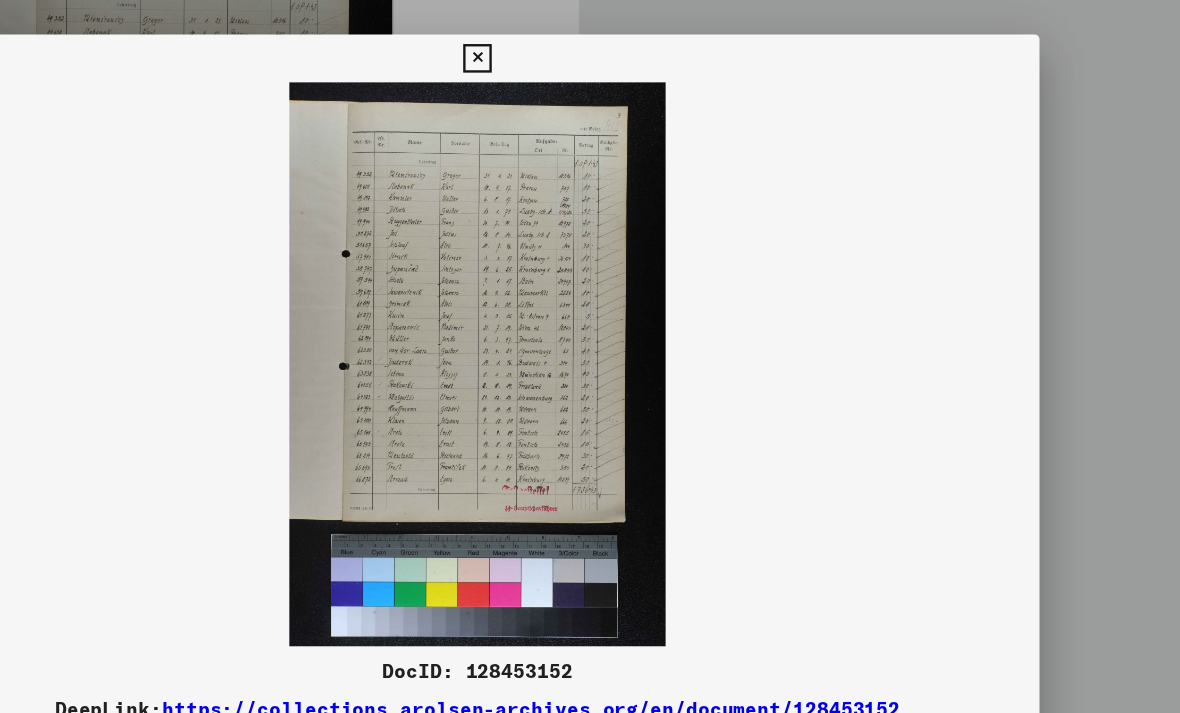 click at bounding box center [589, 49] 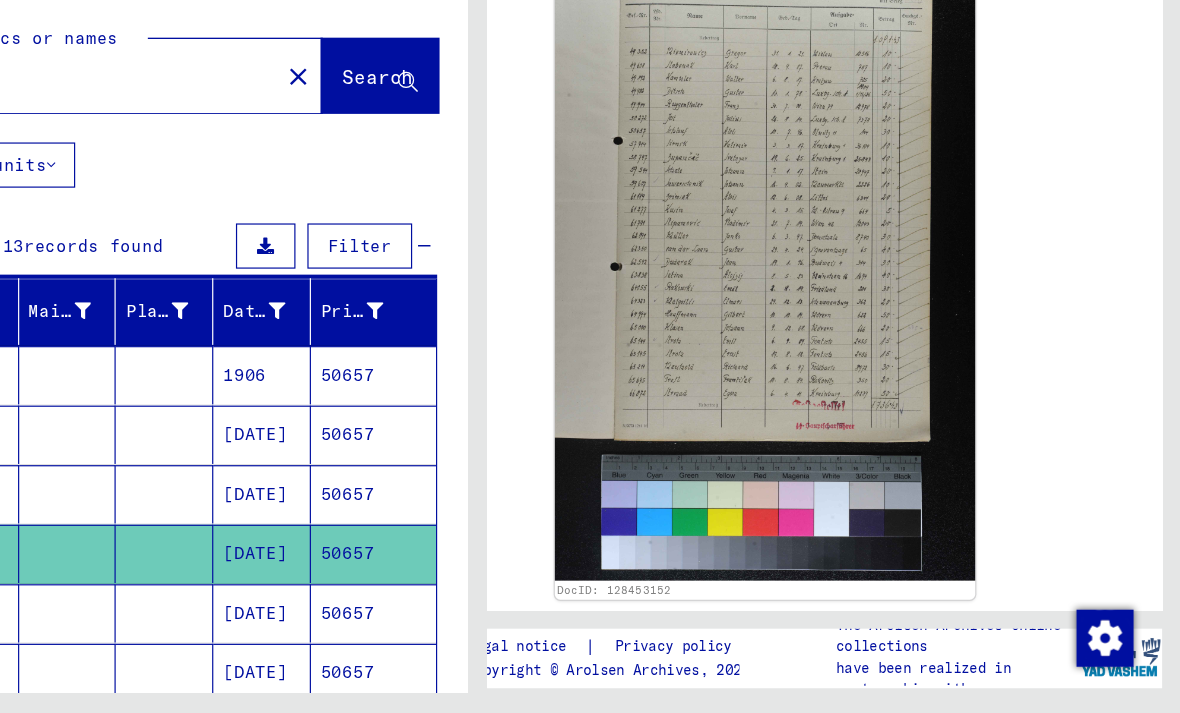 scroll, scrollTop: 609, scrollLeft: 0, axis: vertical 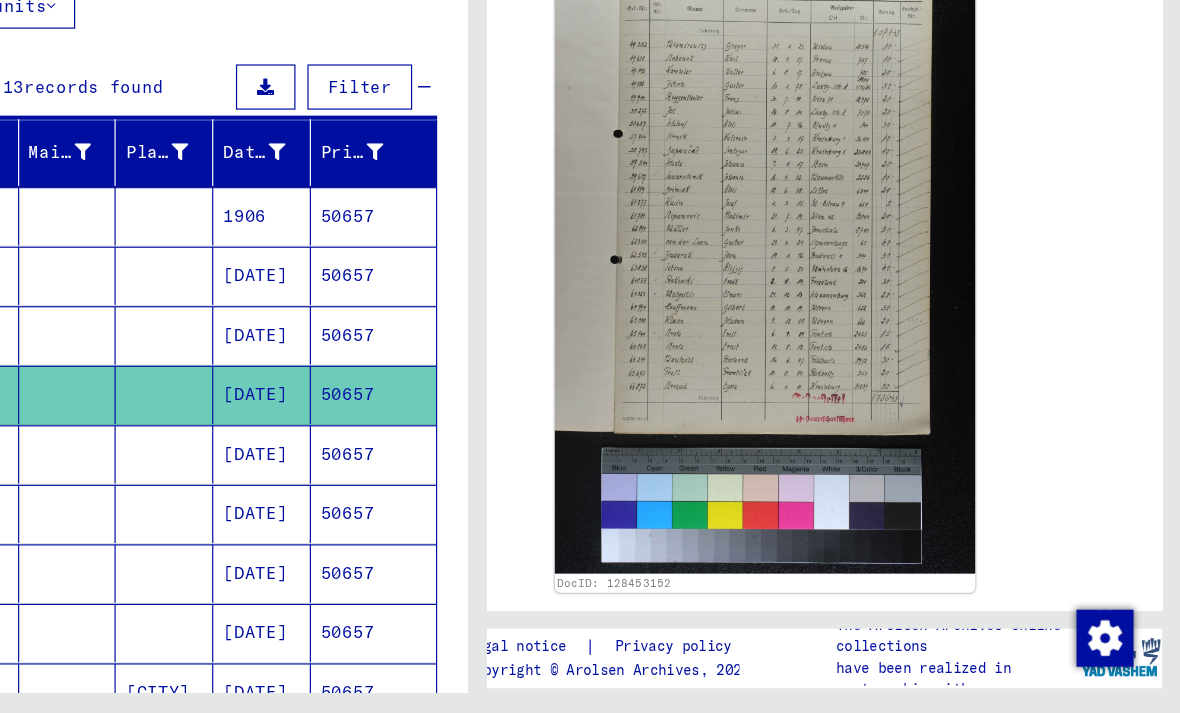 click on "50657" at bounding box center [502, 545] 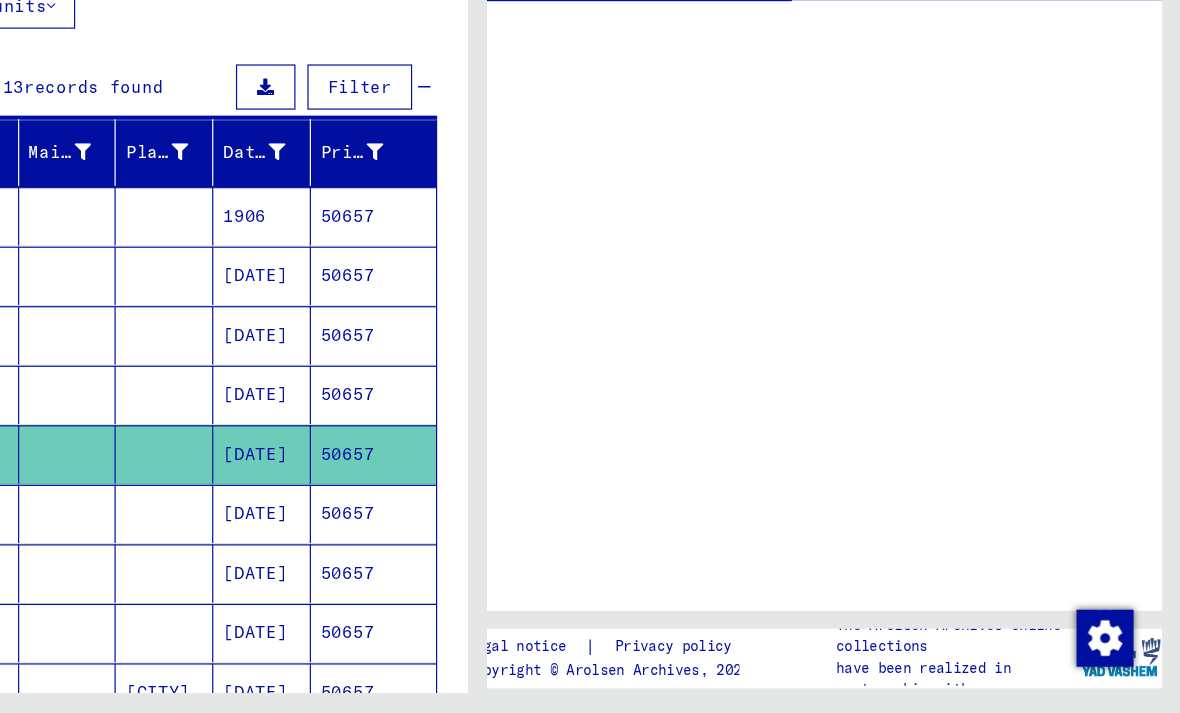 scroll, scrollTop: 0, scrollLeft: 0, axis: both 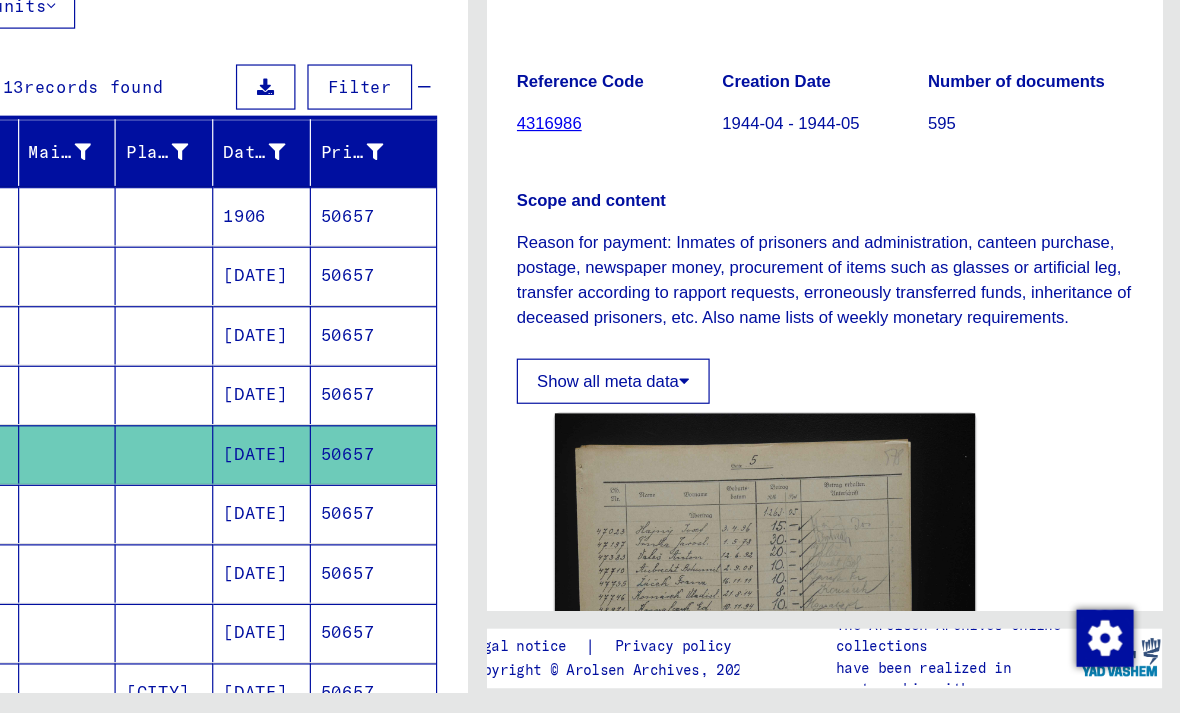 click on "50657" at bounding box center (502, 595) 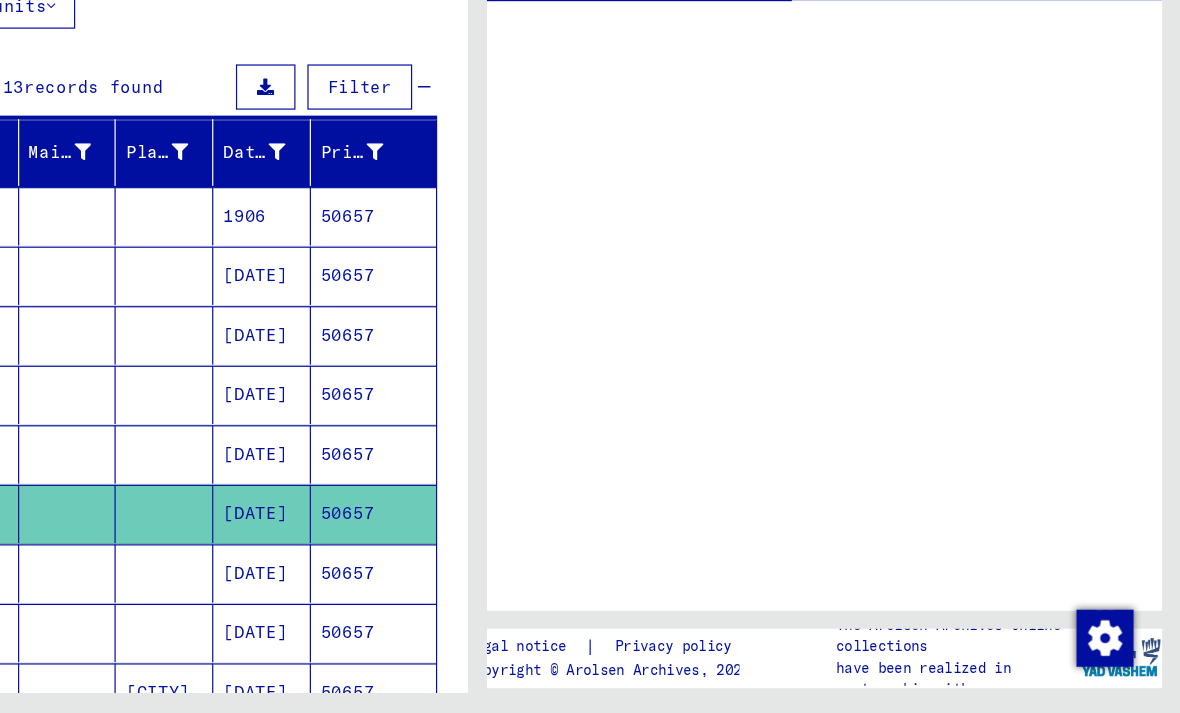scroll, scrollTop: 0, scrollLeft: 0, axis: both 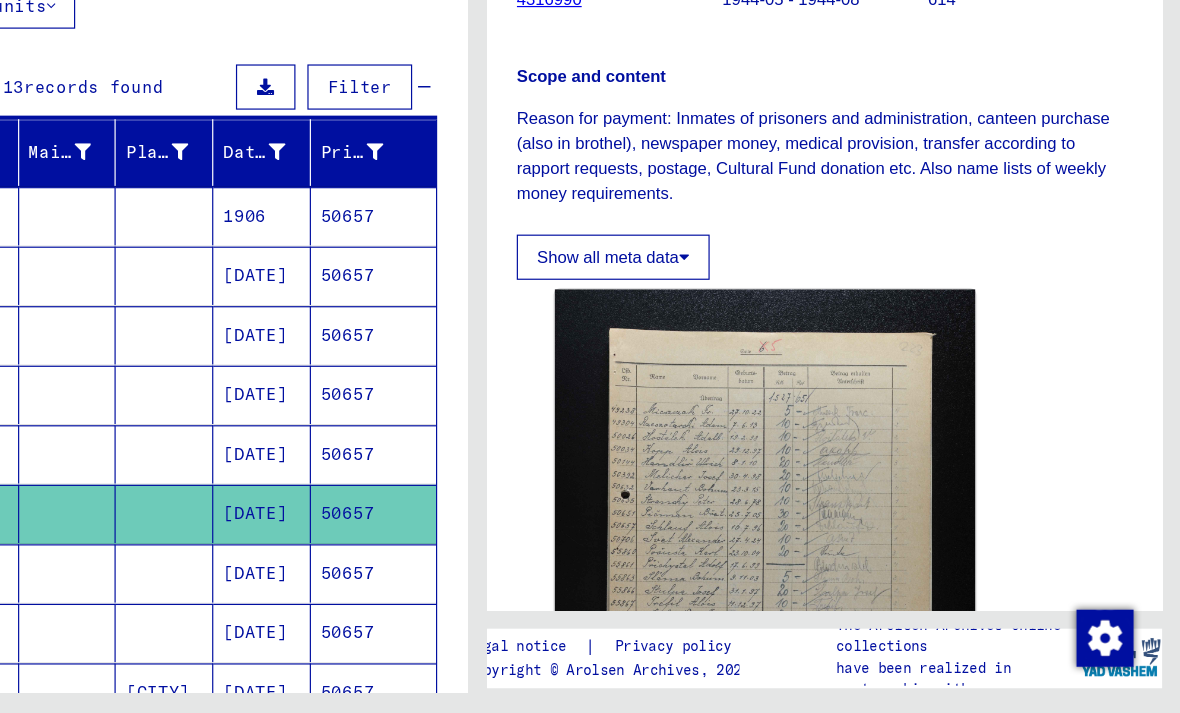click on "50657" at bounding box center (502, 645) 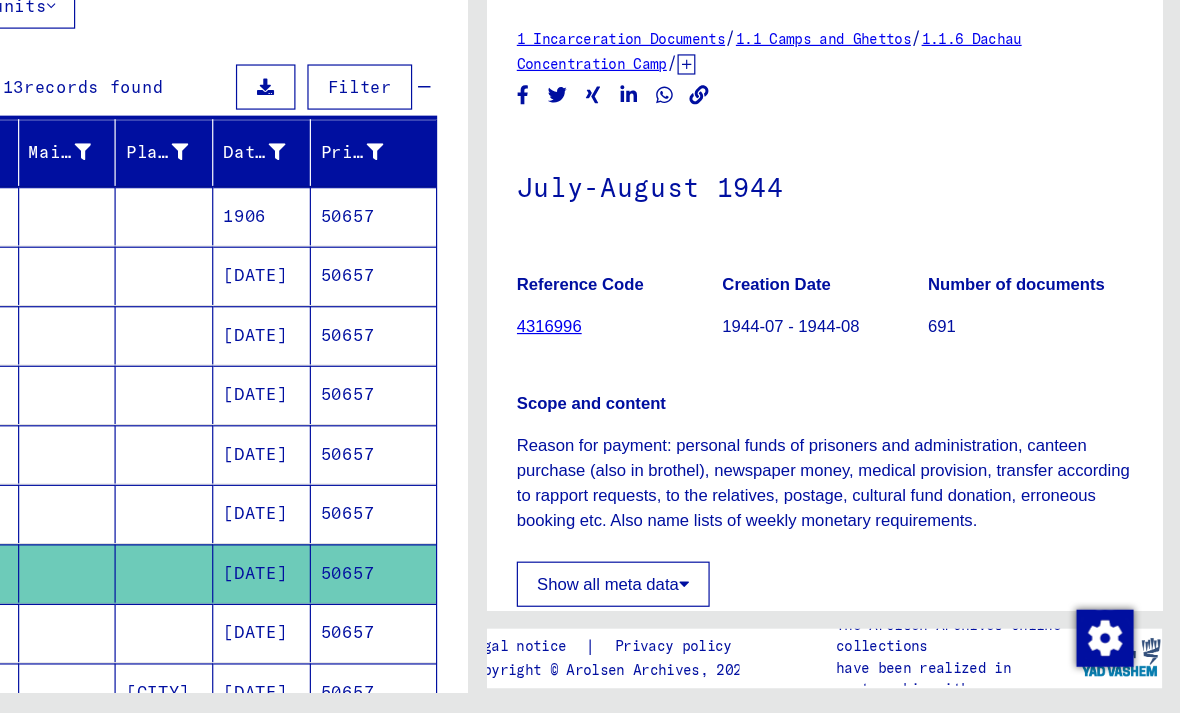 scroll, scrollTop: 0, scrollLeft: 0, axis: both 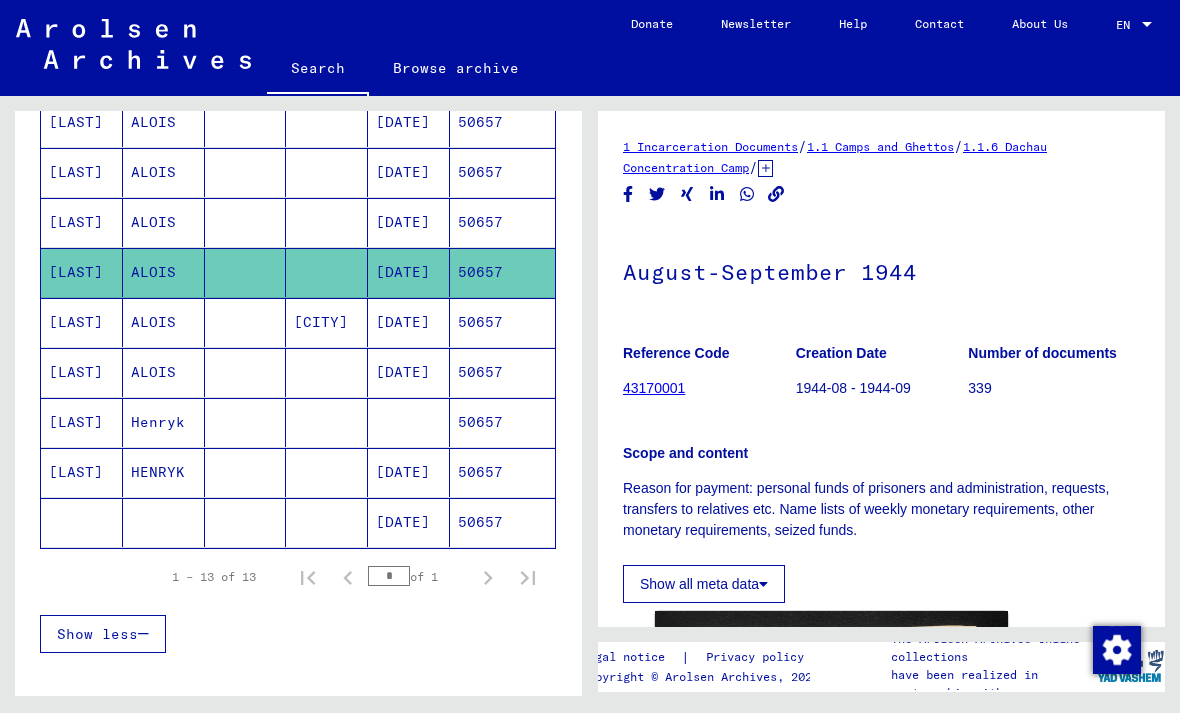 click on "50657" at bounding box center [502, 372] 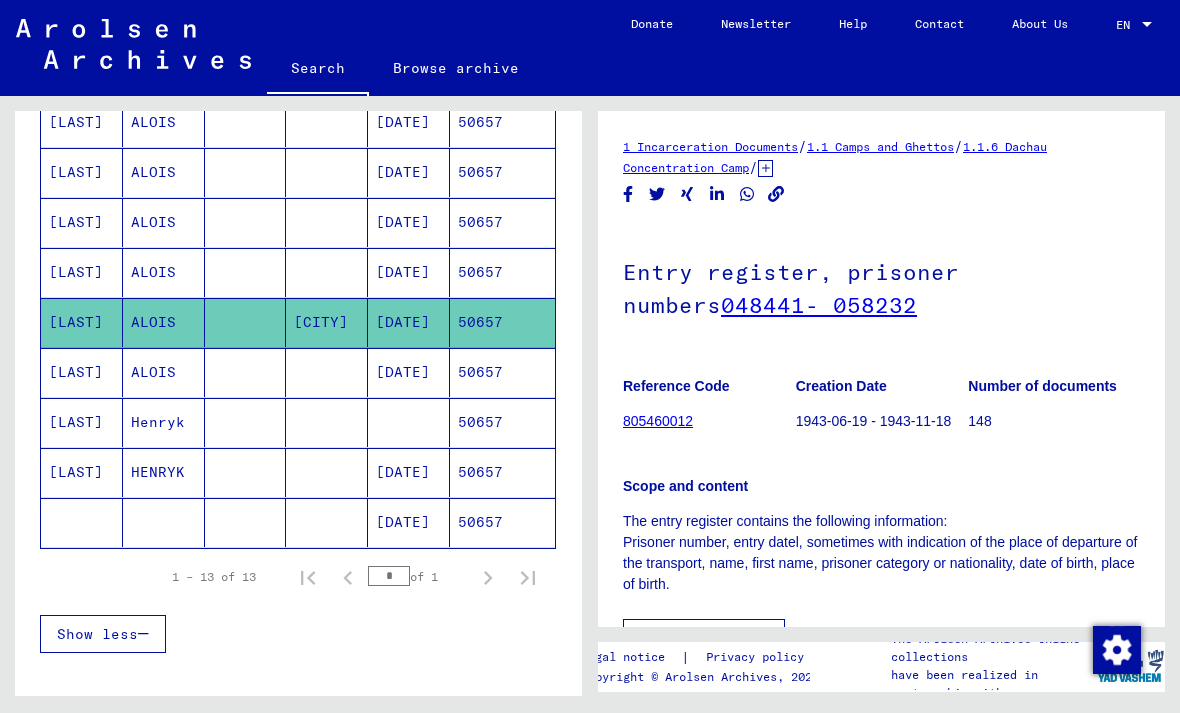 scroll, scrollTop: 0, scrollLeft: 0, axis: both 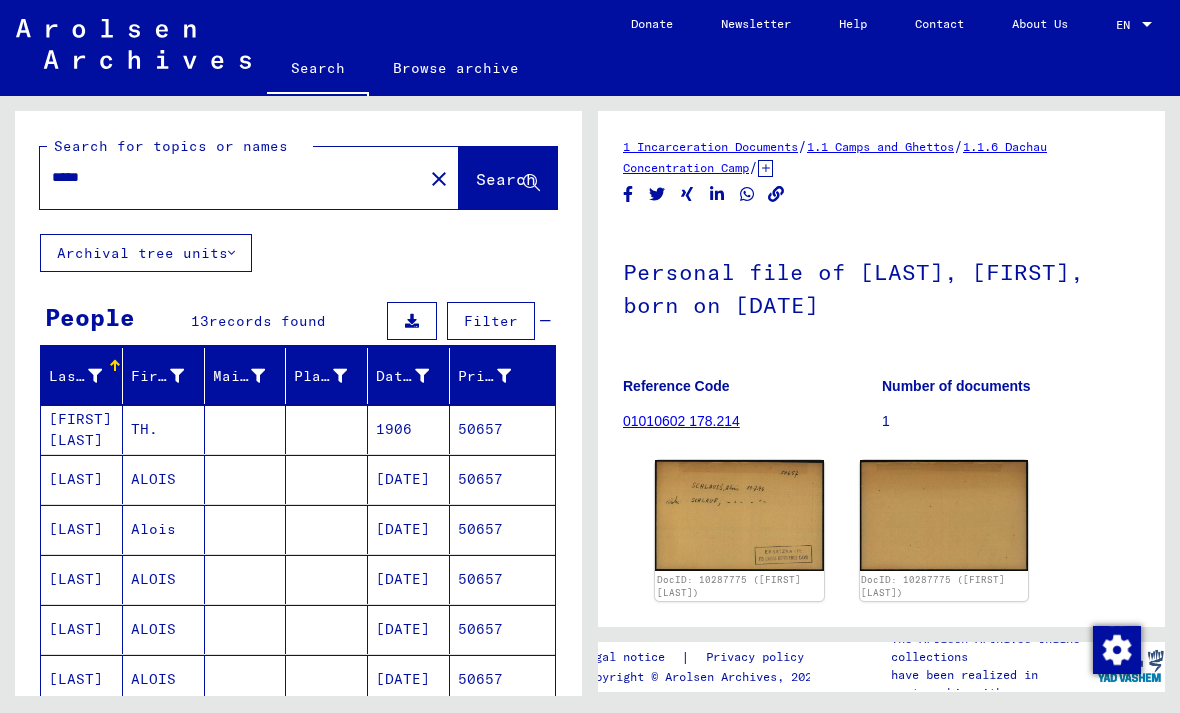 click on "*****" at bounding box center (231, 177) 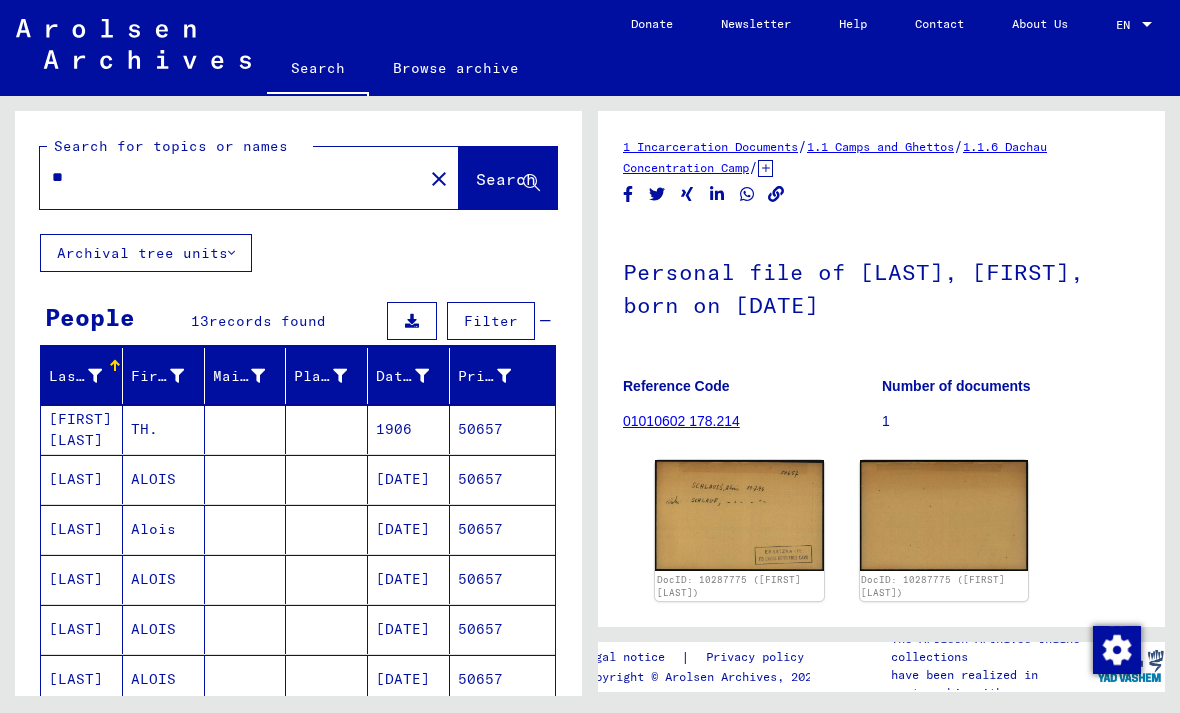 type on "*" 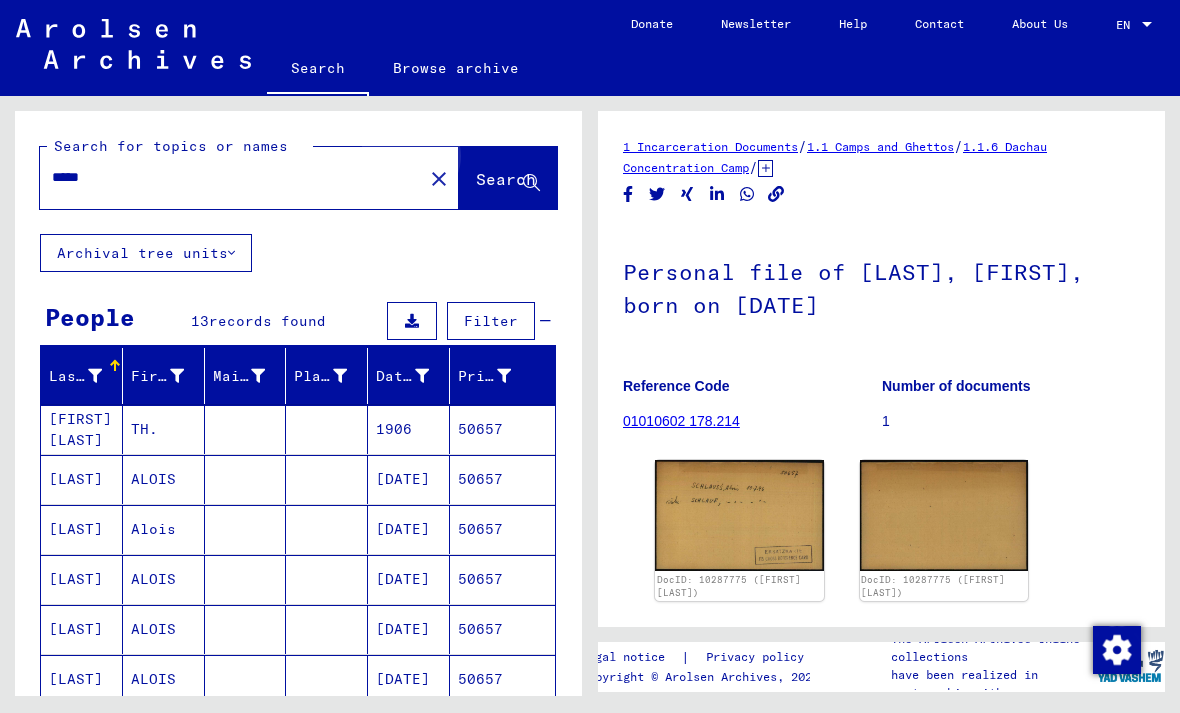 type on "*****" 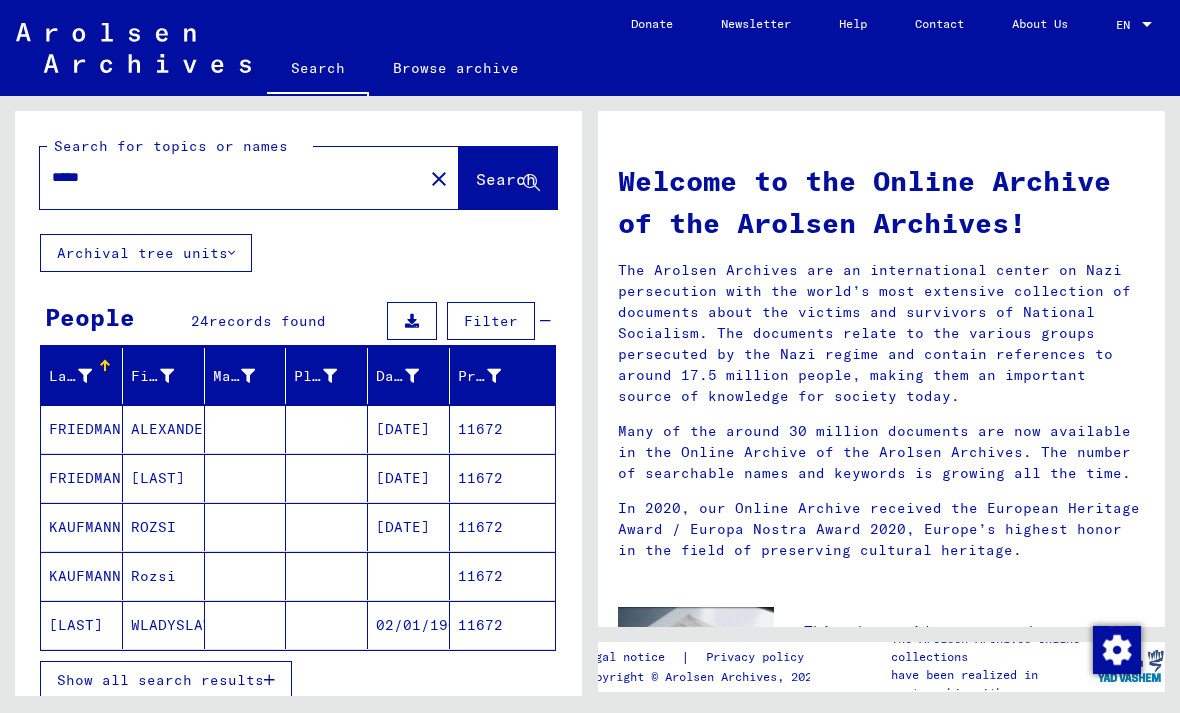 click on "Show all search results" at bounding box center (160, 680) 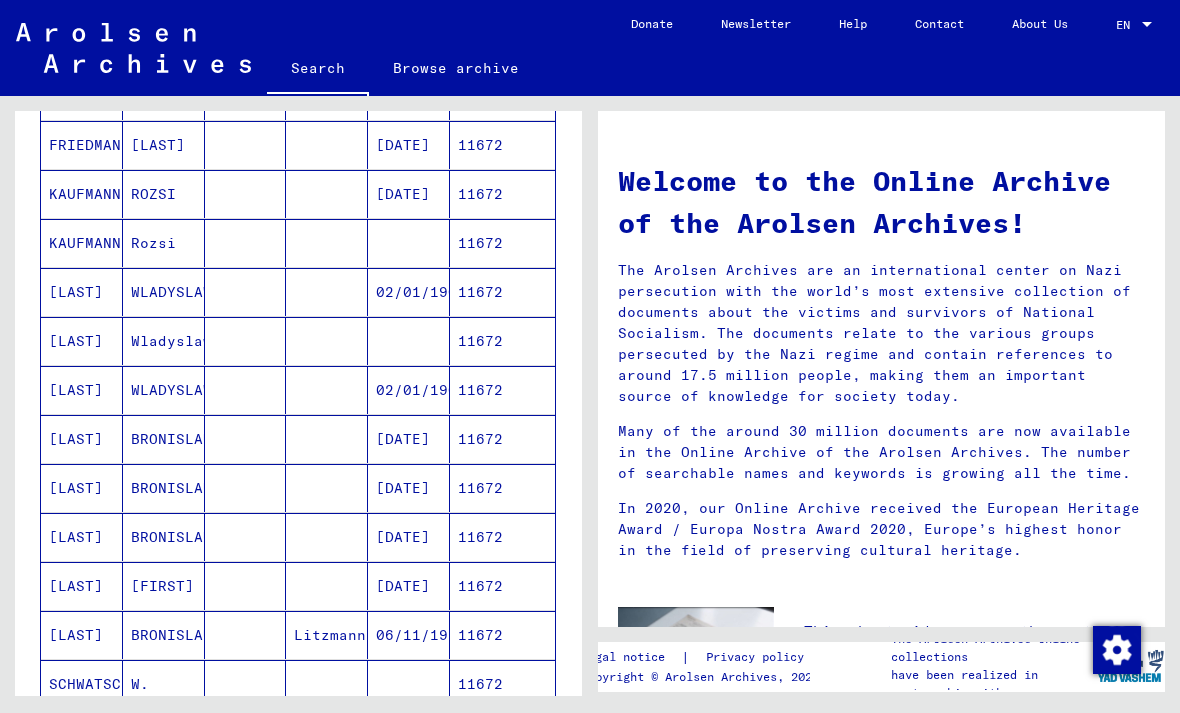 scroll, scrollTop: 336, scrollLeft: 0, axis: vertical 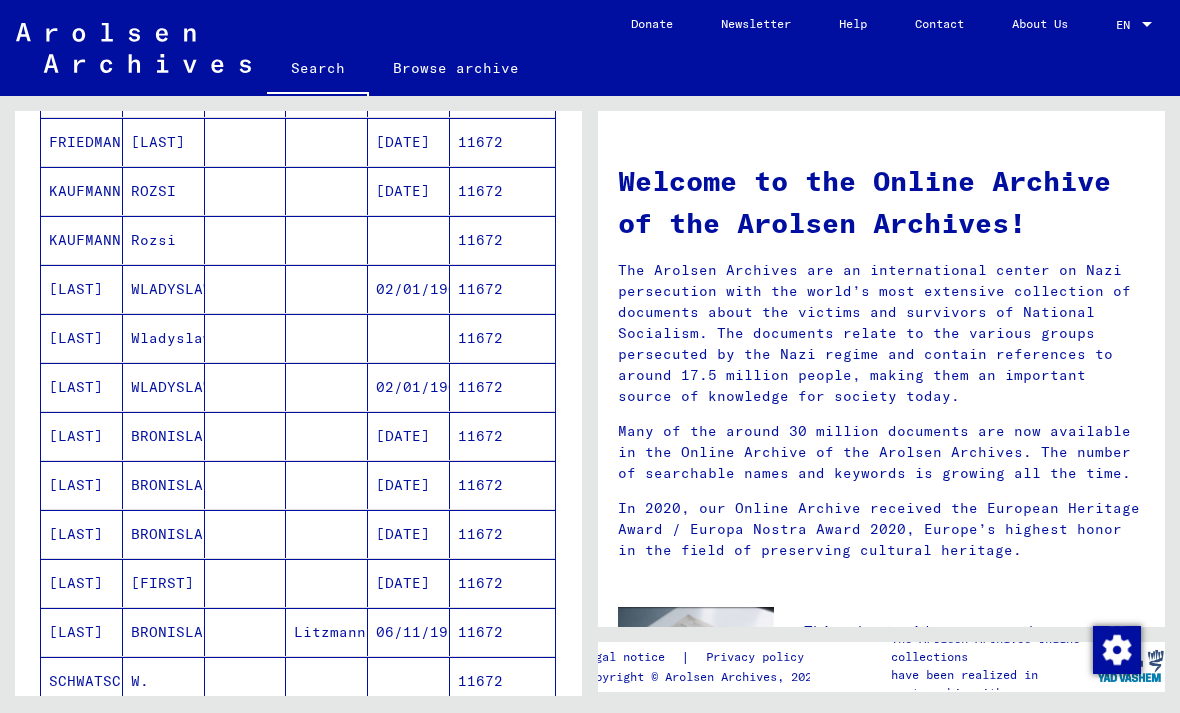 click on "11672" at bounding box center [502, 485] 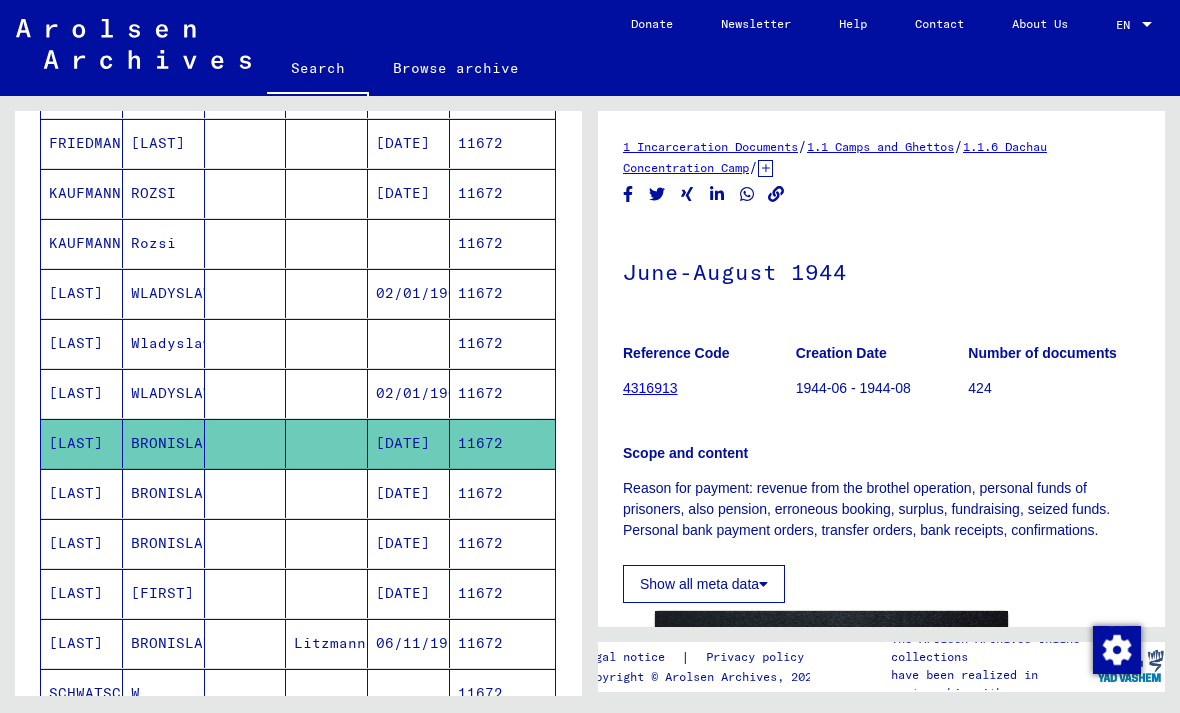 scroll, scrollTop: 0, scrollLeft: 0, axis: both 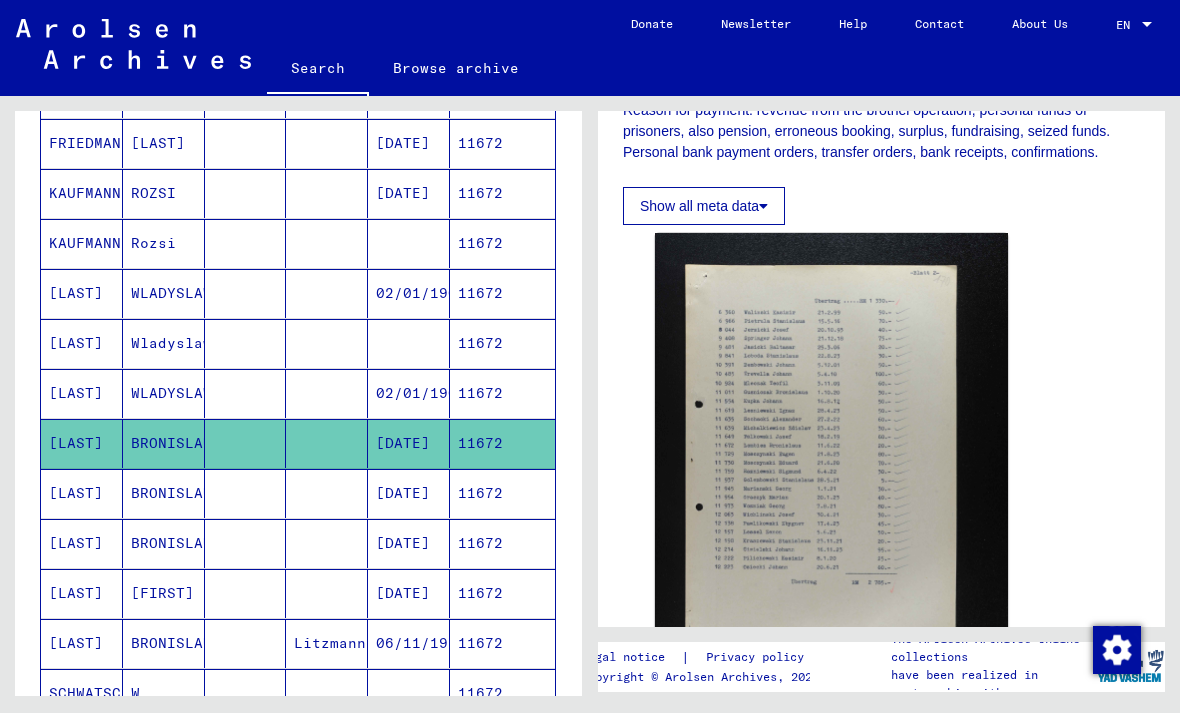 click on "11672" at bounding box center (502, 543) 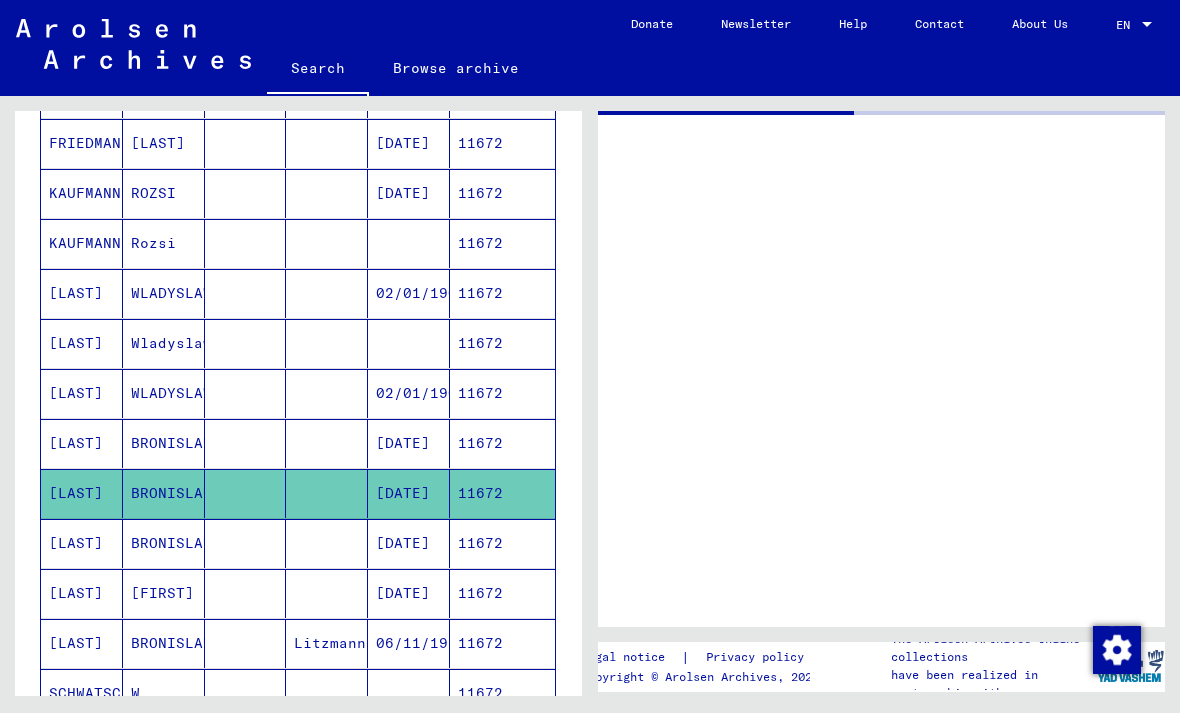 scroll, scrollTop: 0, scrollLeft: 0, axis: both 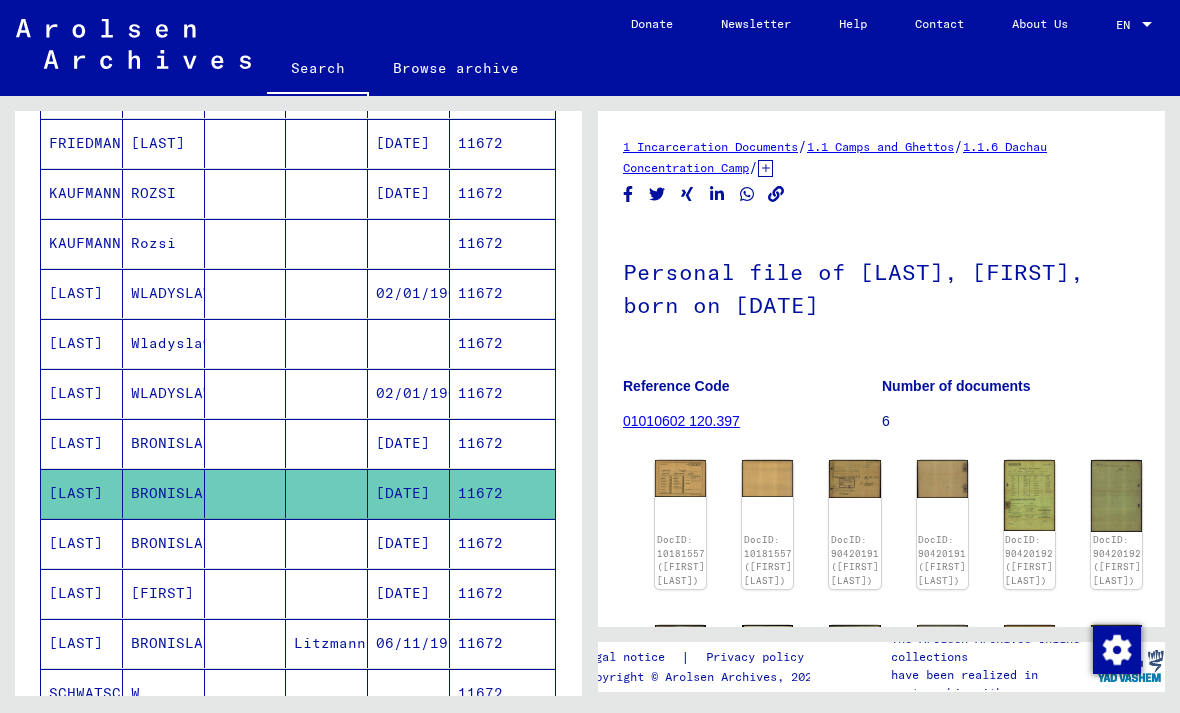 click 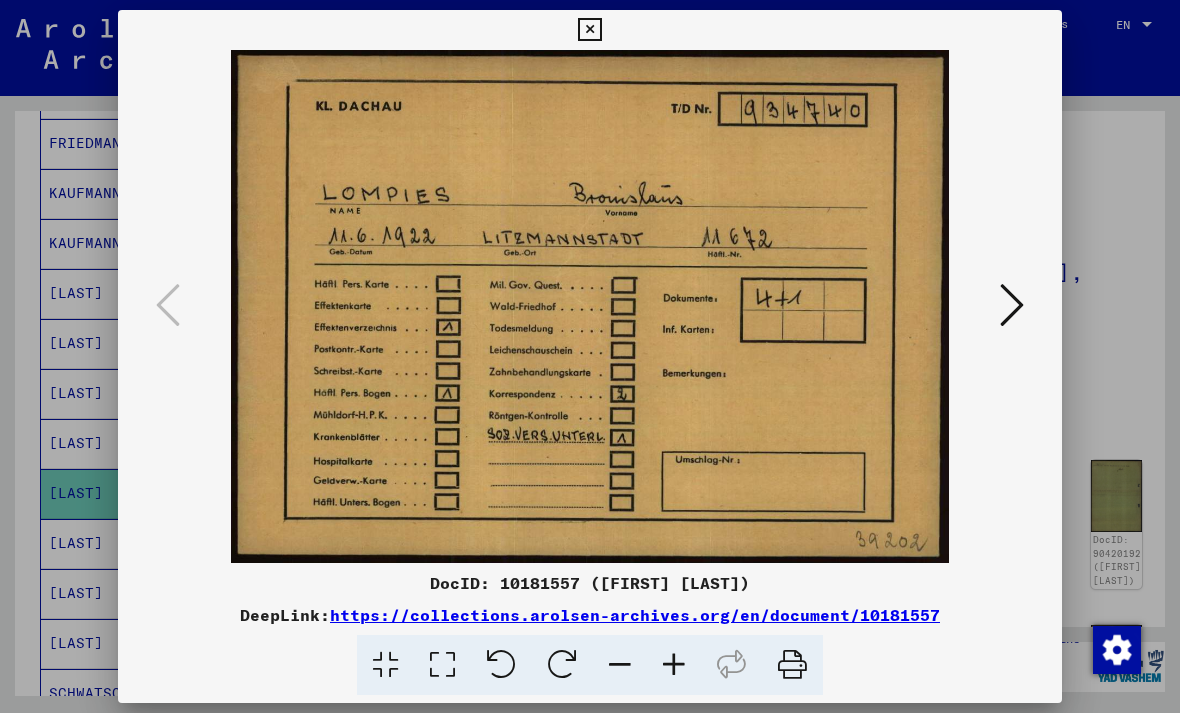 click at bounding box center (1012, 305) 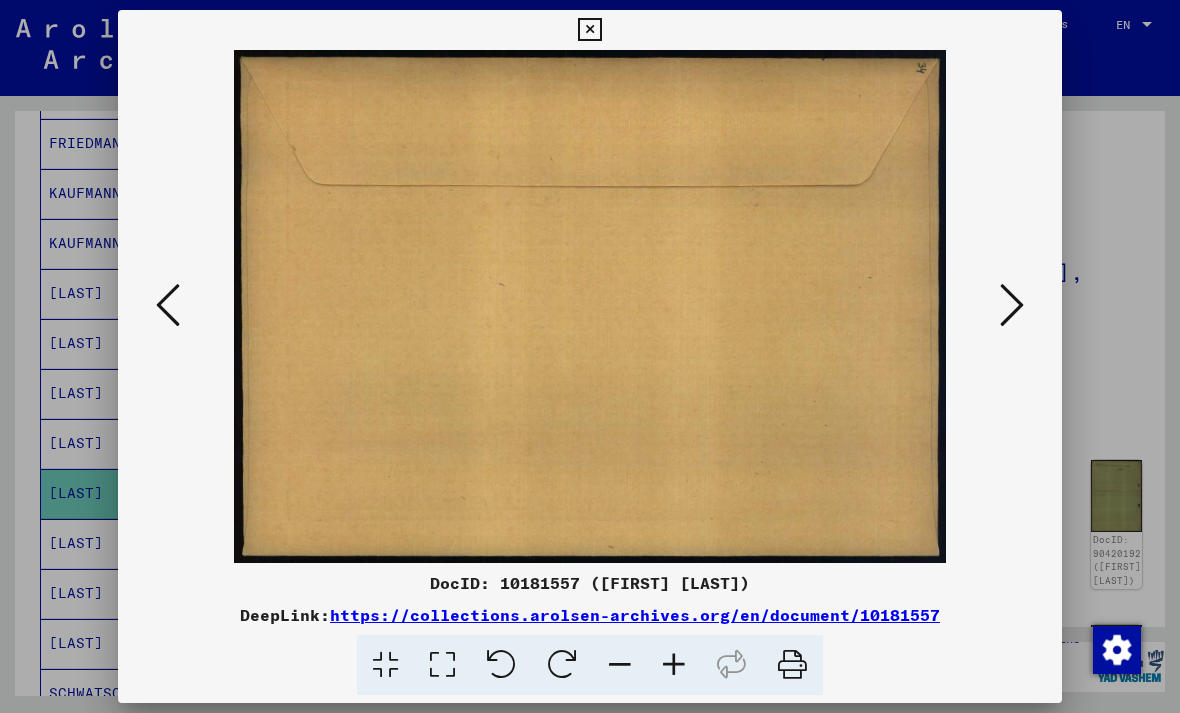 click at bounding box center (1012, 305) 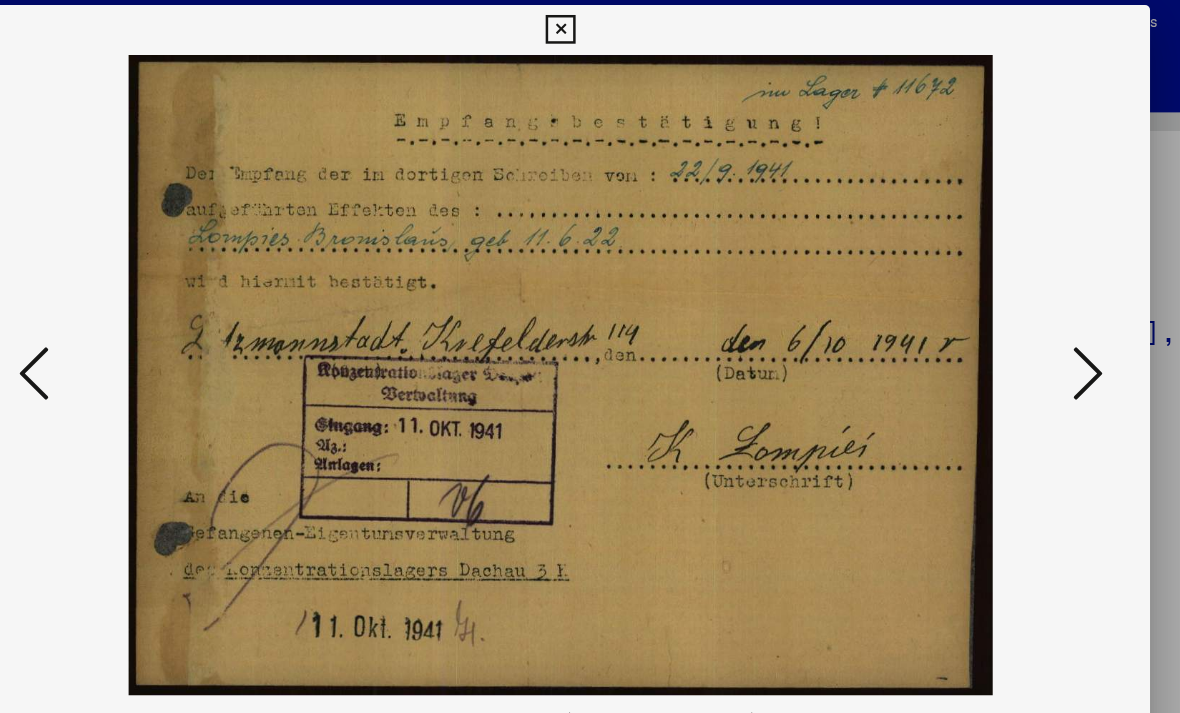 click at bounding box center [1012, 305] 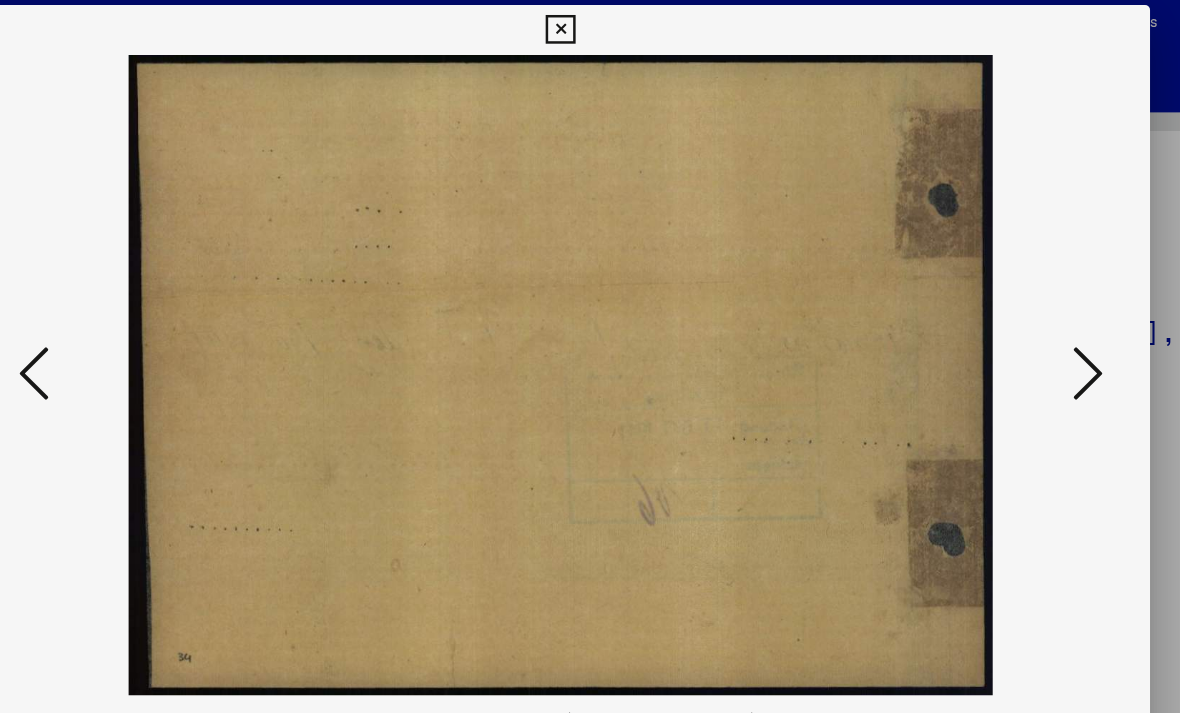 click at bounding box center (1012, 305) 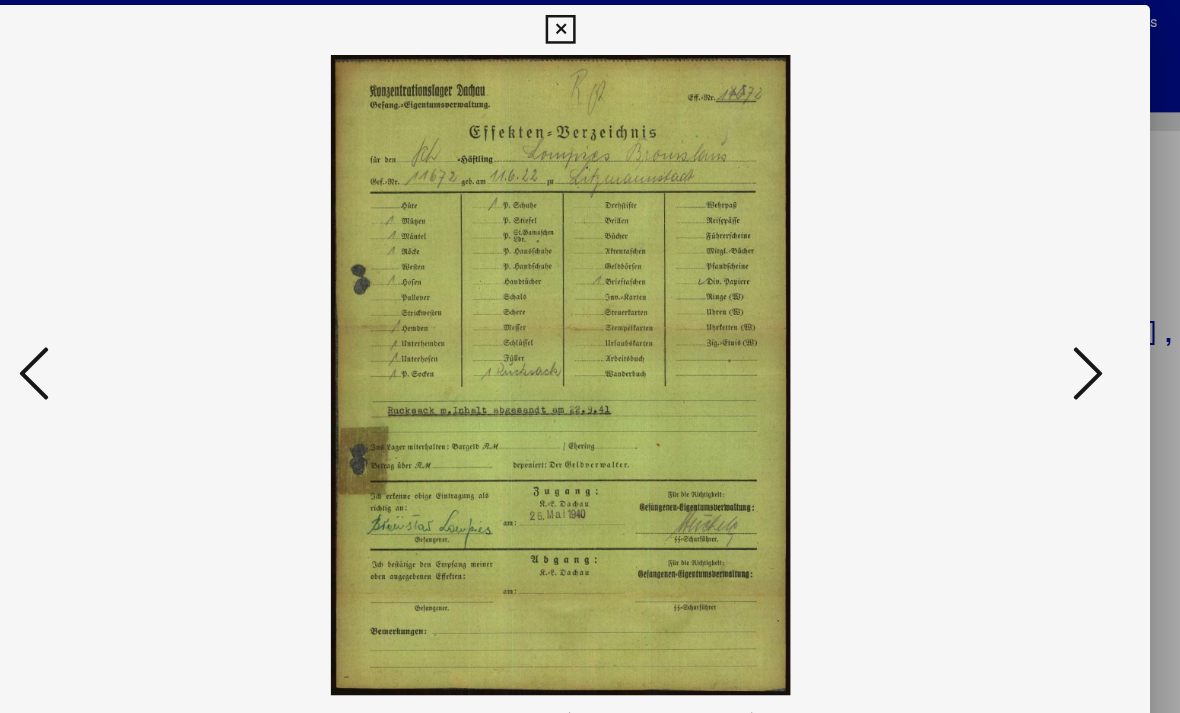 click at bounding box center [1012, 305] 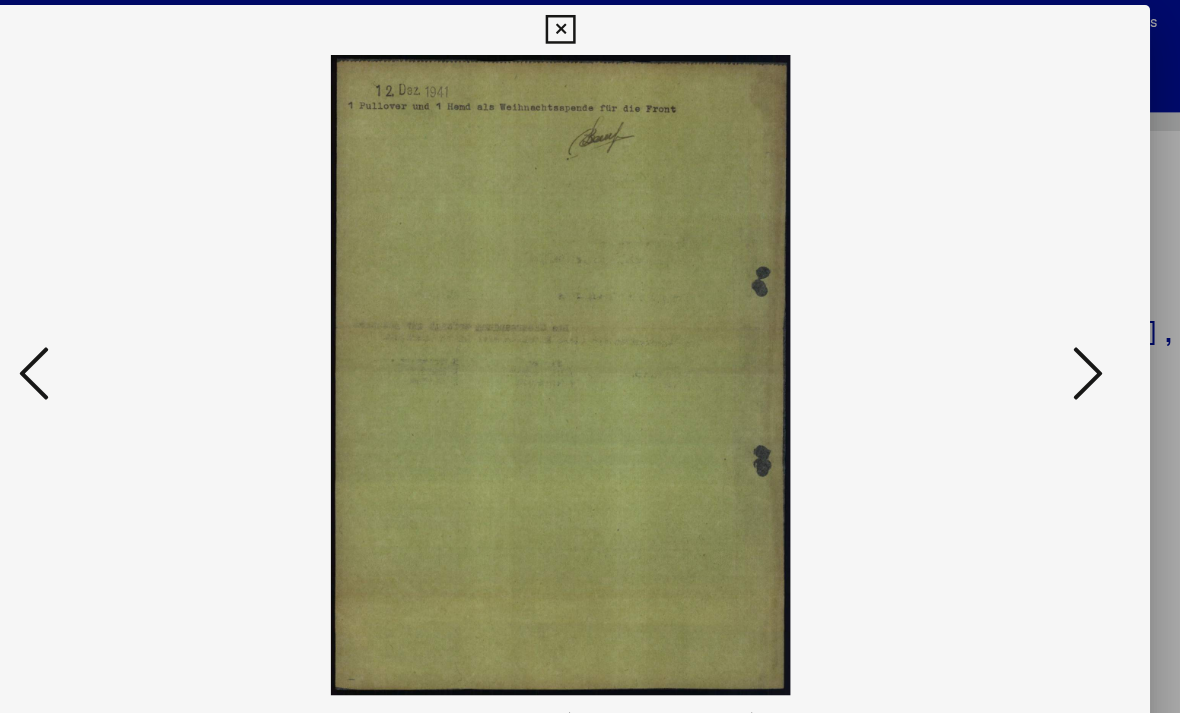 click at bounding box center (168, 305) 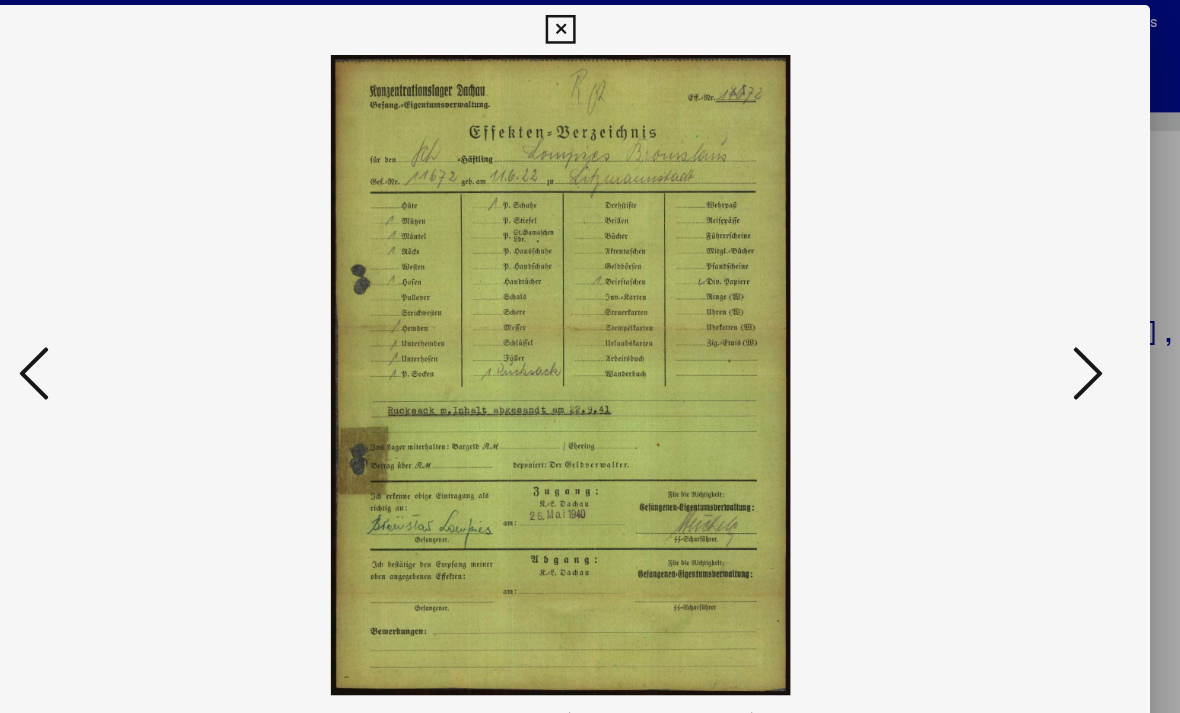 click at bounding box center (1012, 305) 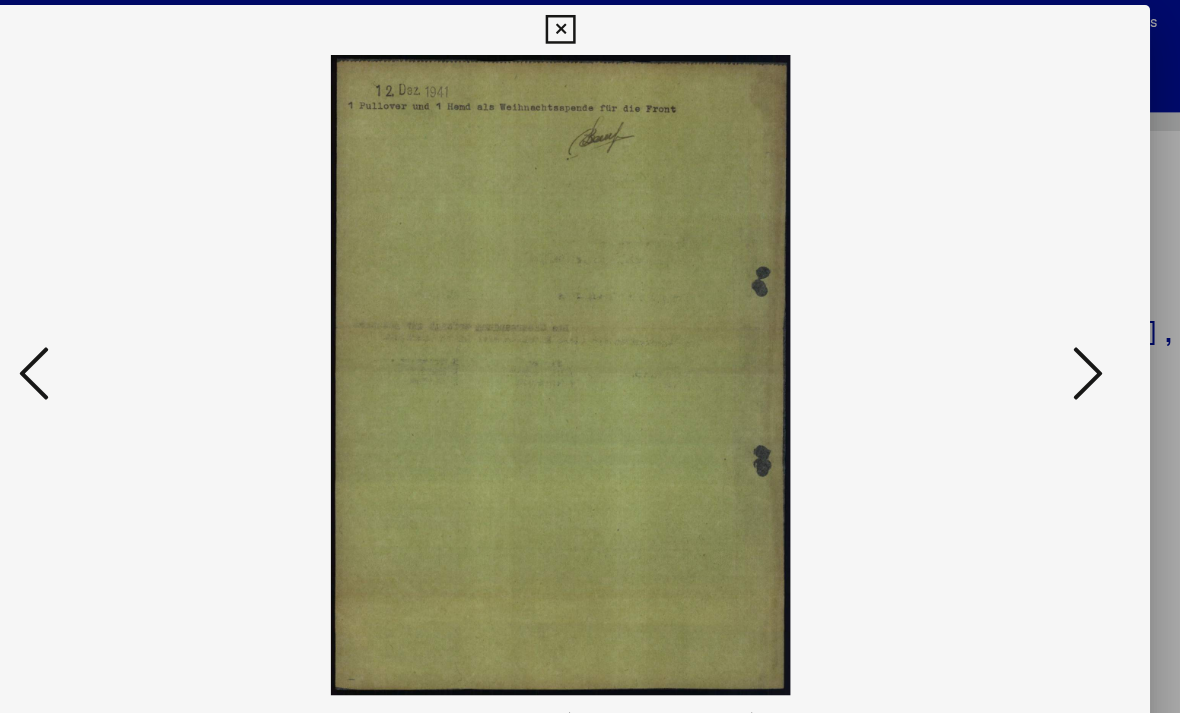 click at bounding box center (1012, 306) 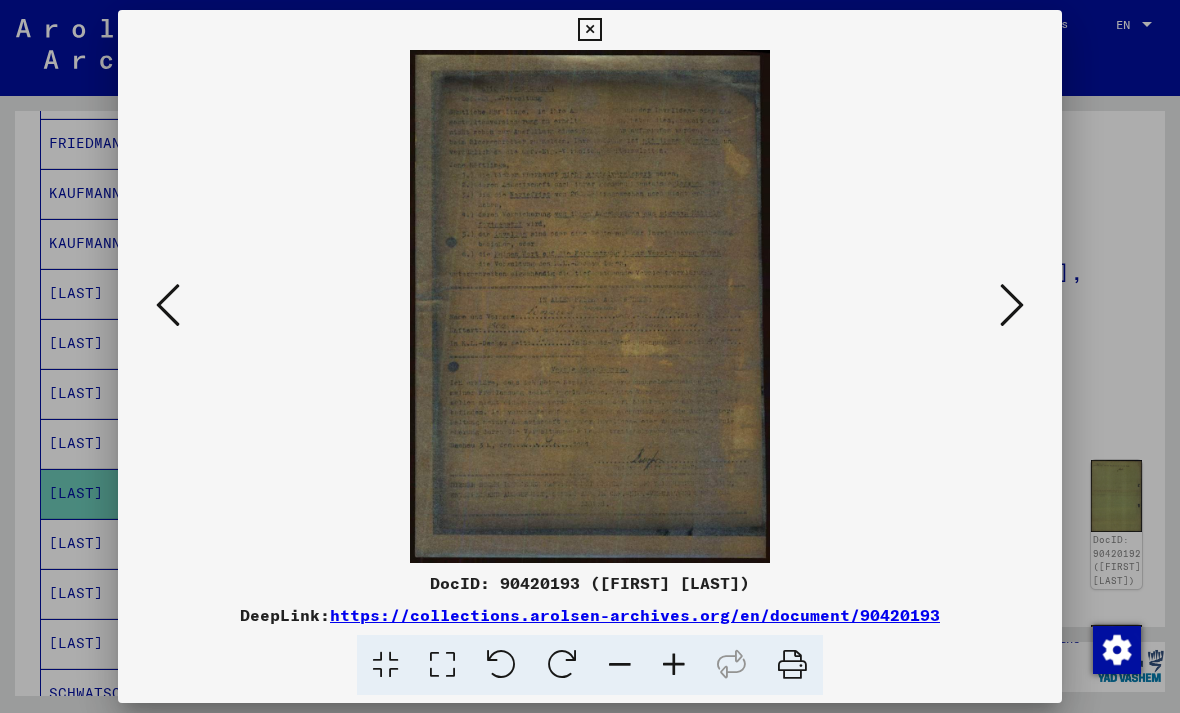 click at bounding box center [1012, 305] 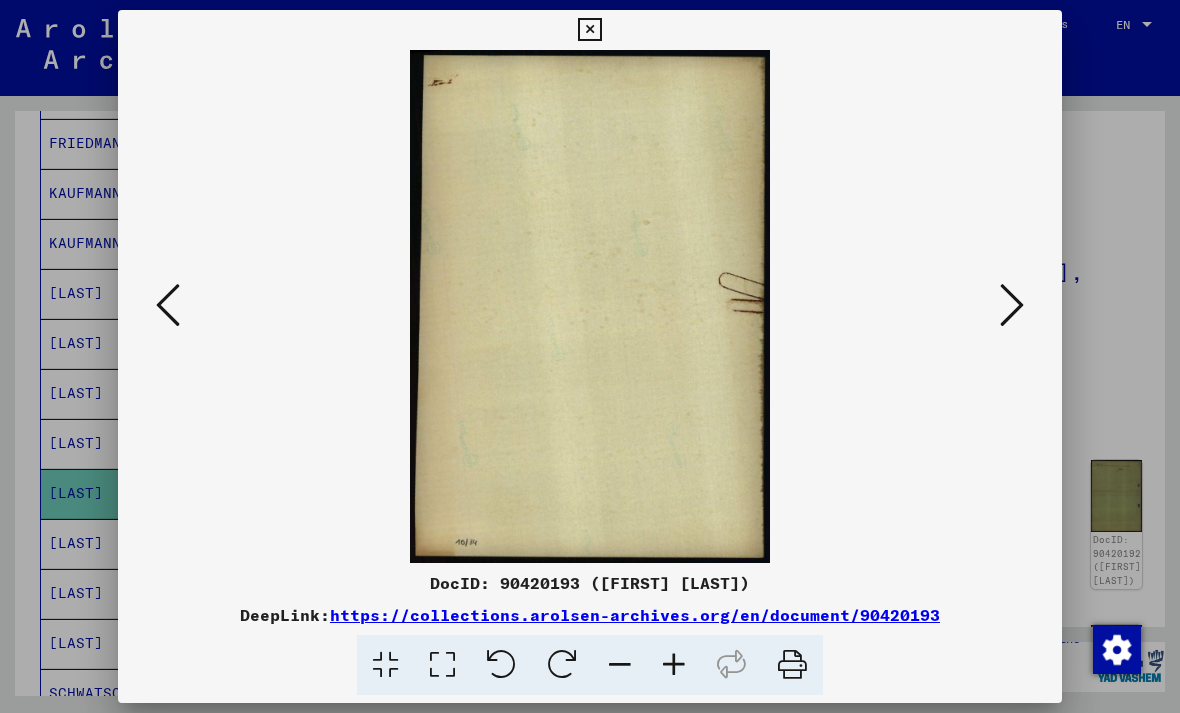 click at bounding box center [1012, 305] 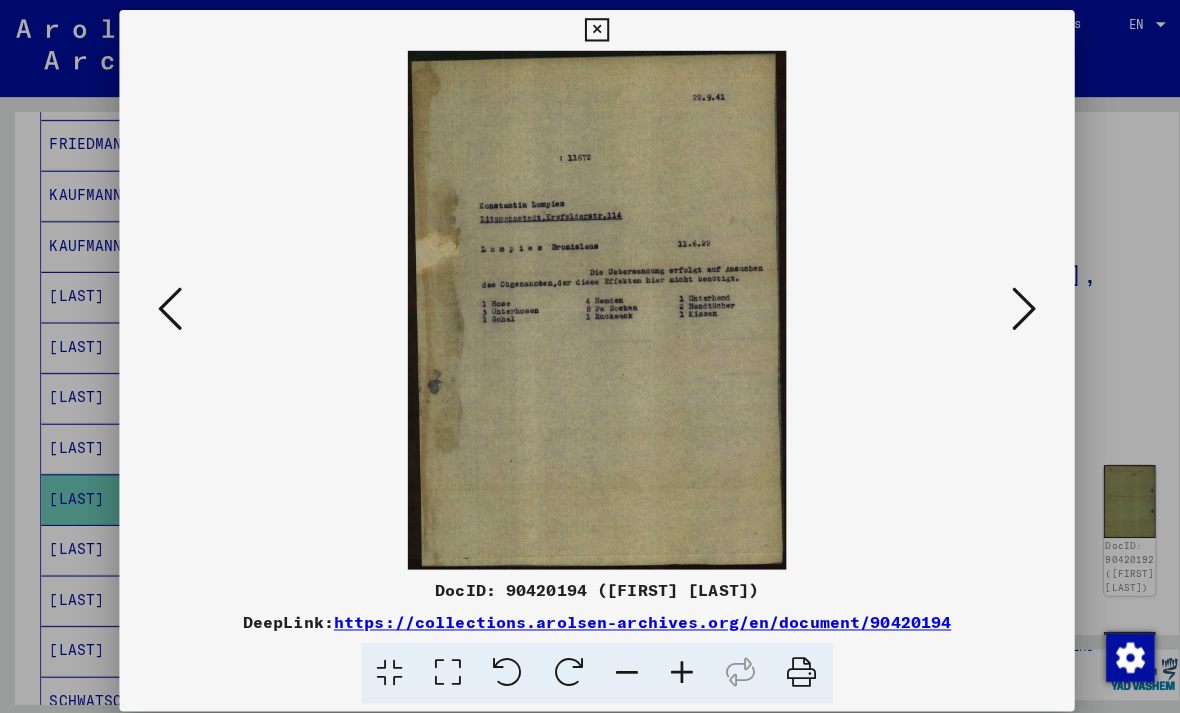 click at bounding box center (1012, 305) 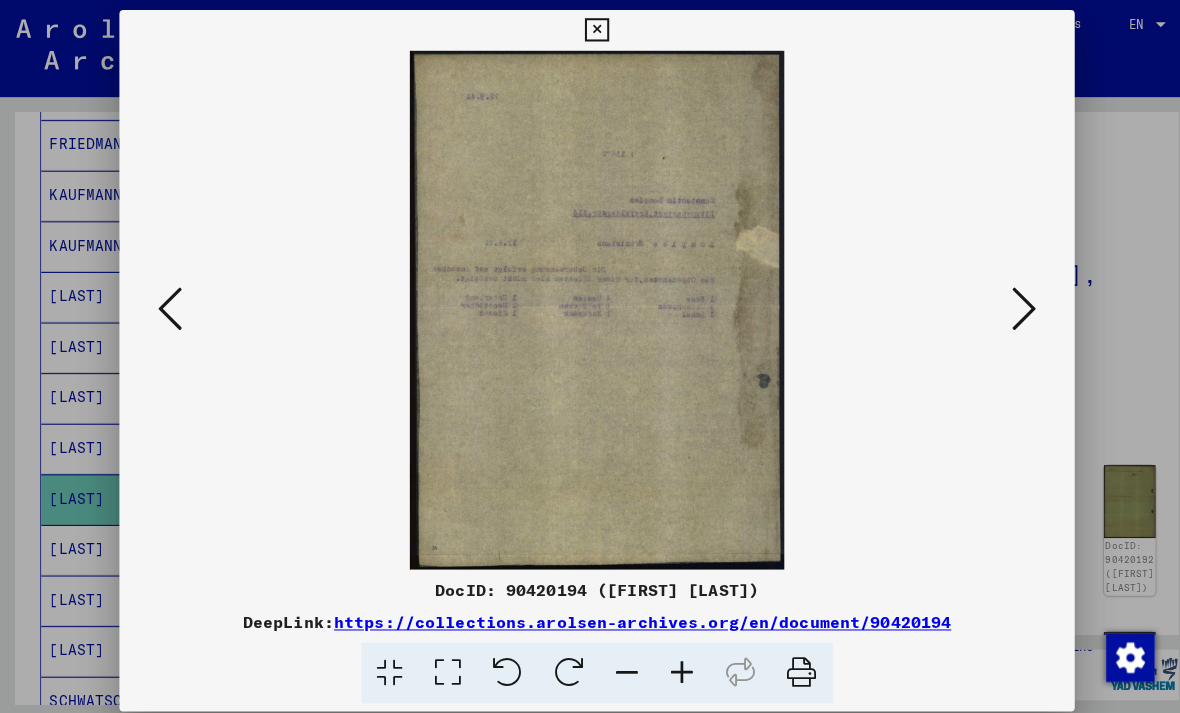 click at bounding box center [1012, 305] 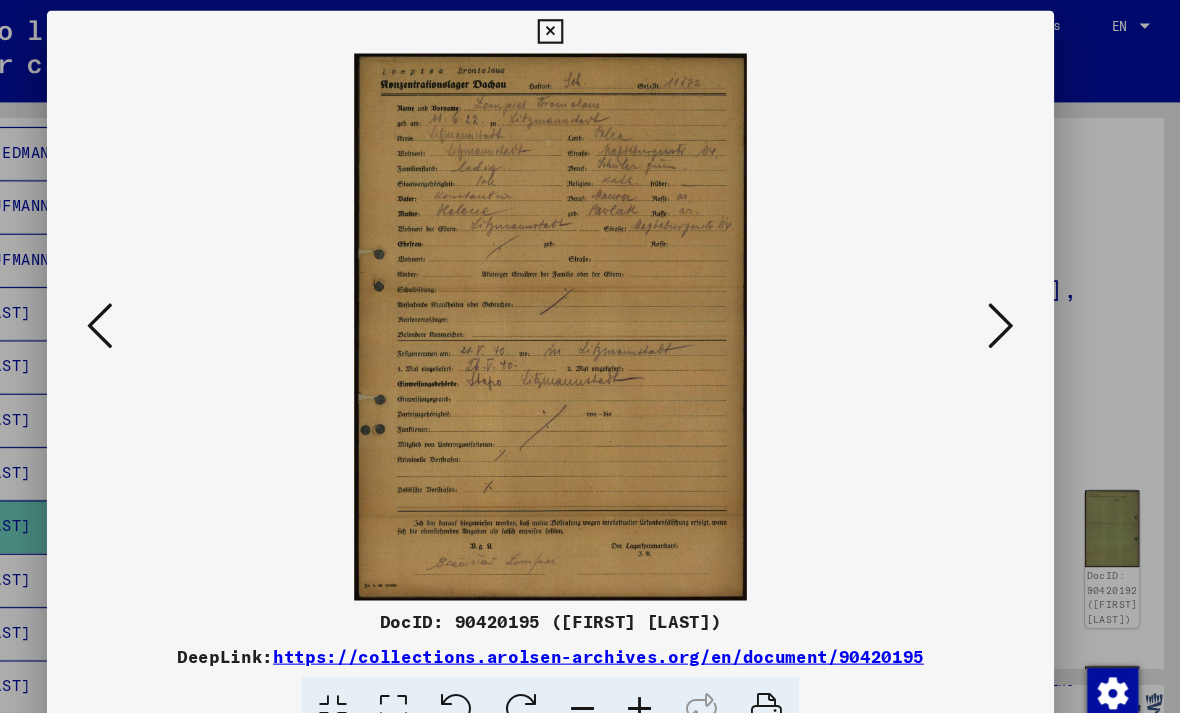 click at bounding box center (1012, 305) 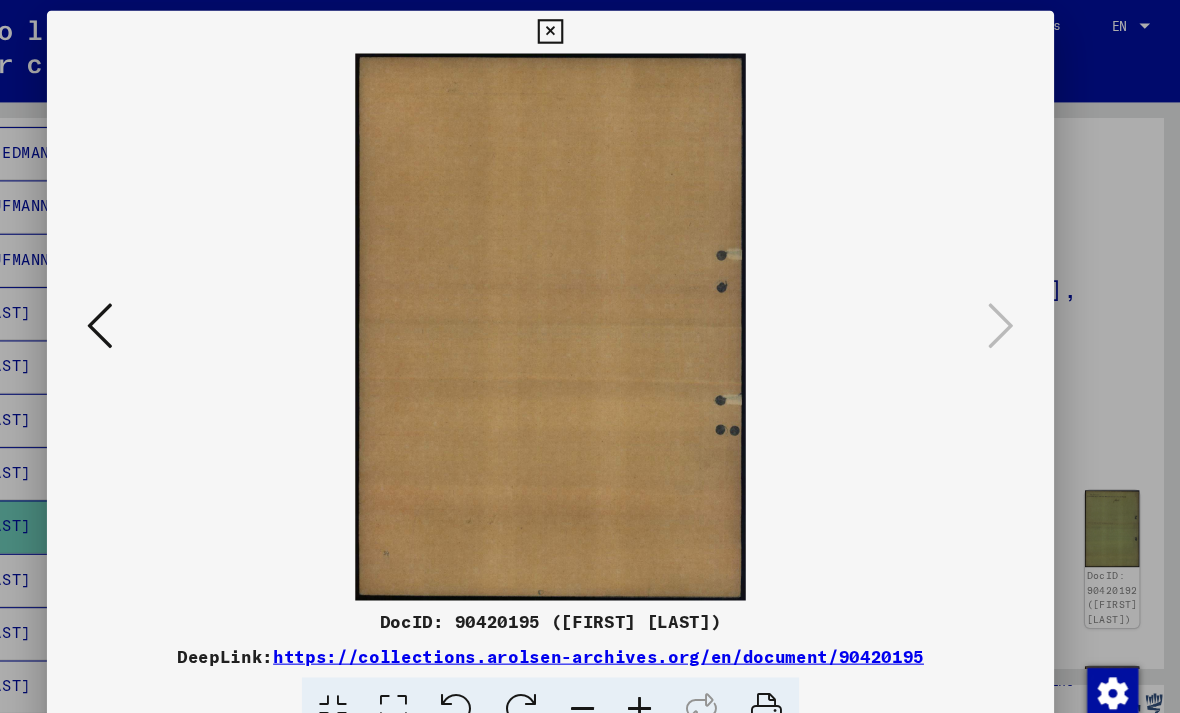 click at bounding box center [589, 30] 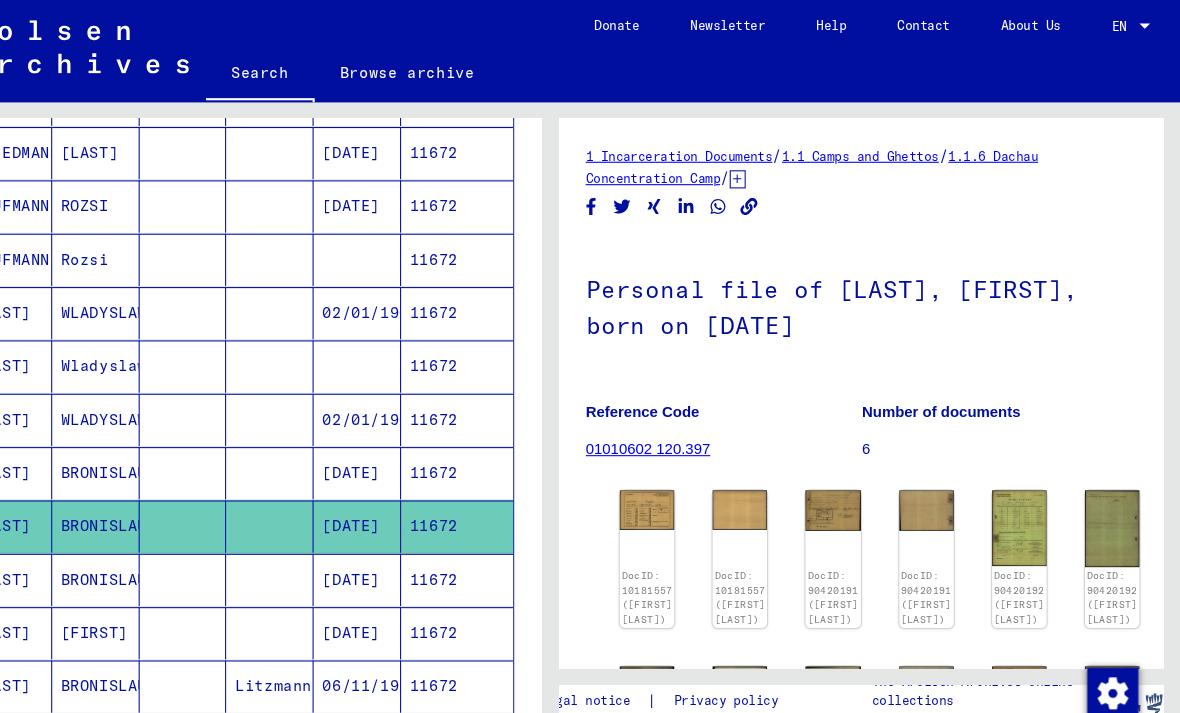 click on "11672" at bounding box center (502, 593) 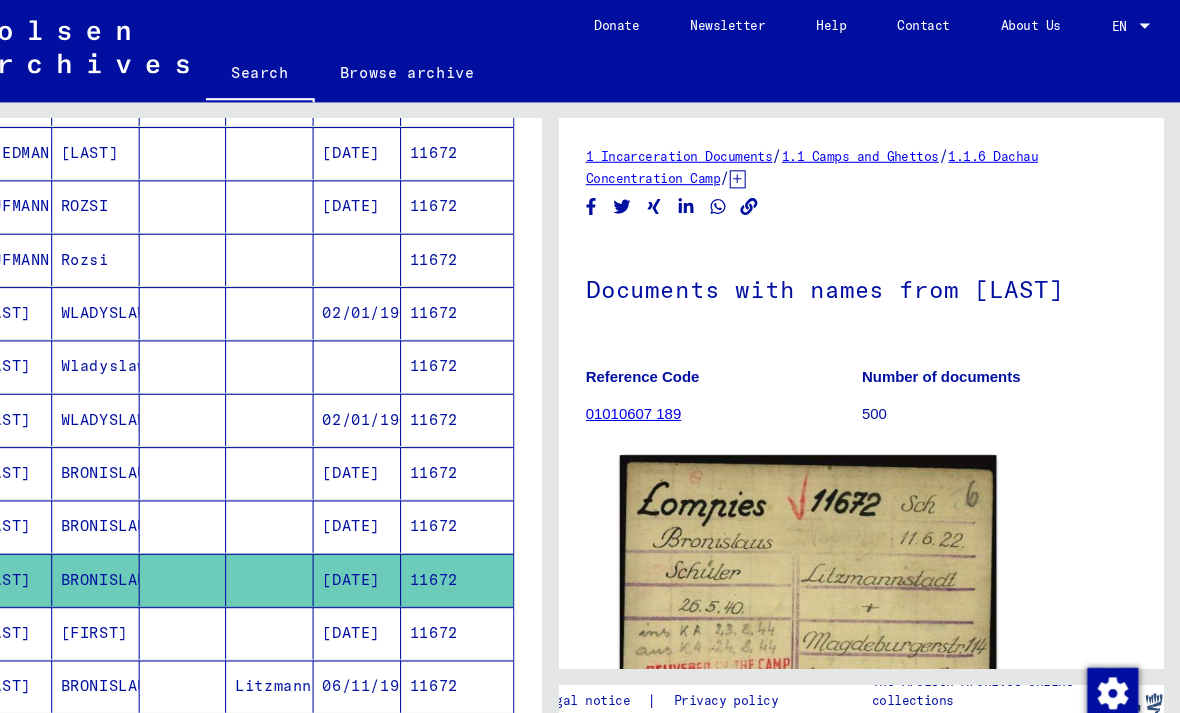 scroll, scrollTop: 0, scrollLeft: 0, axis: both 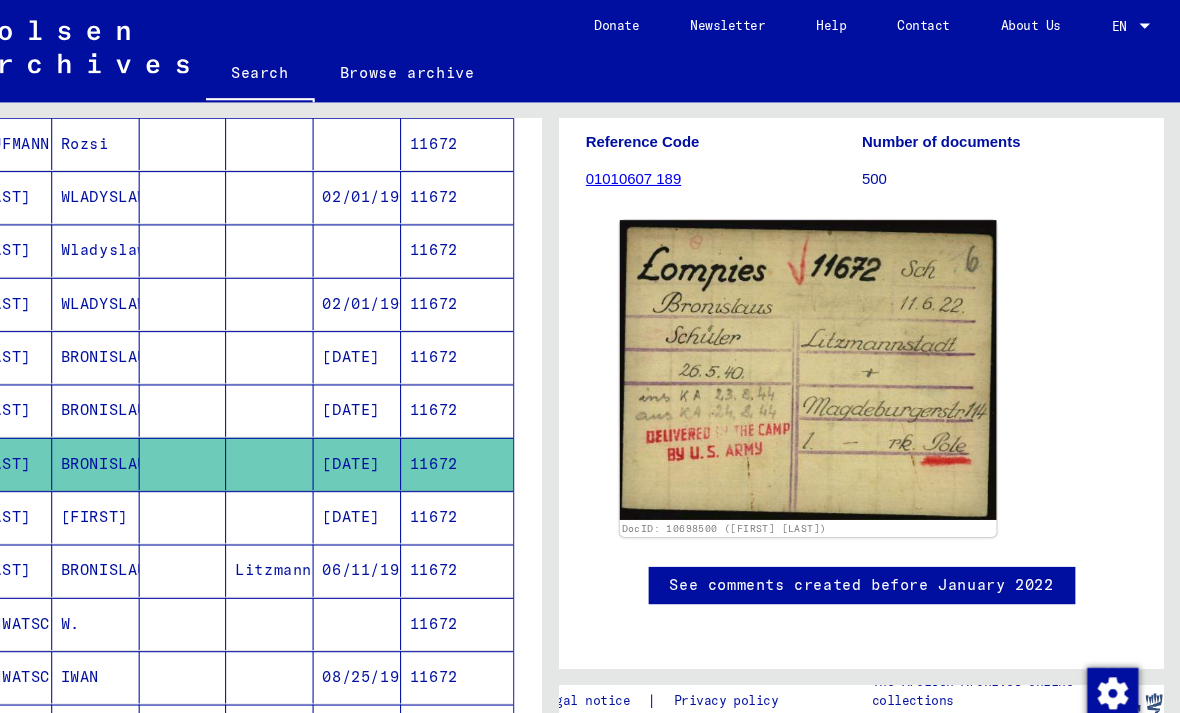 click on "11672" at bounding box center [502, 534] 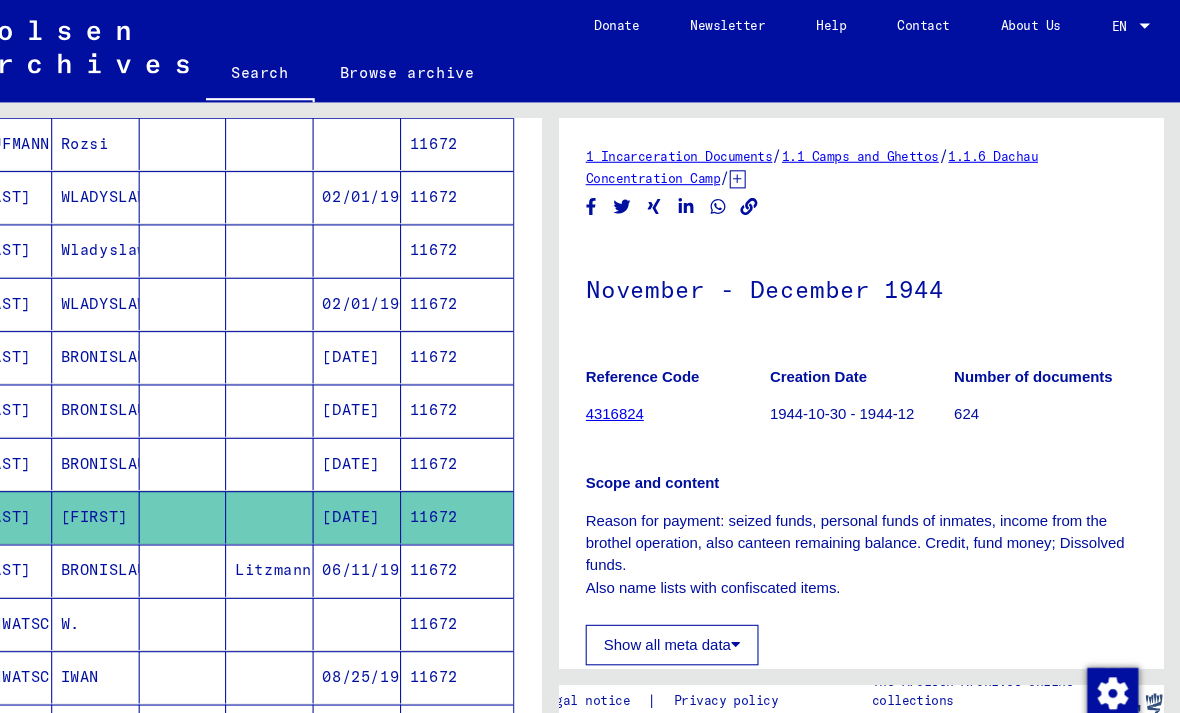 scroll, scrollTop: 0, scrollLeft: 0, axis: both 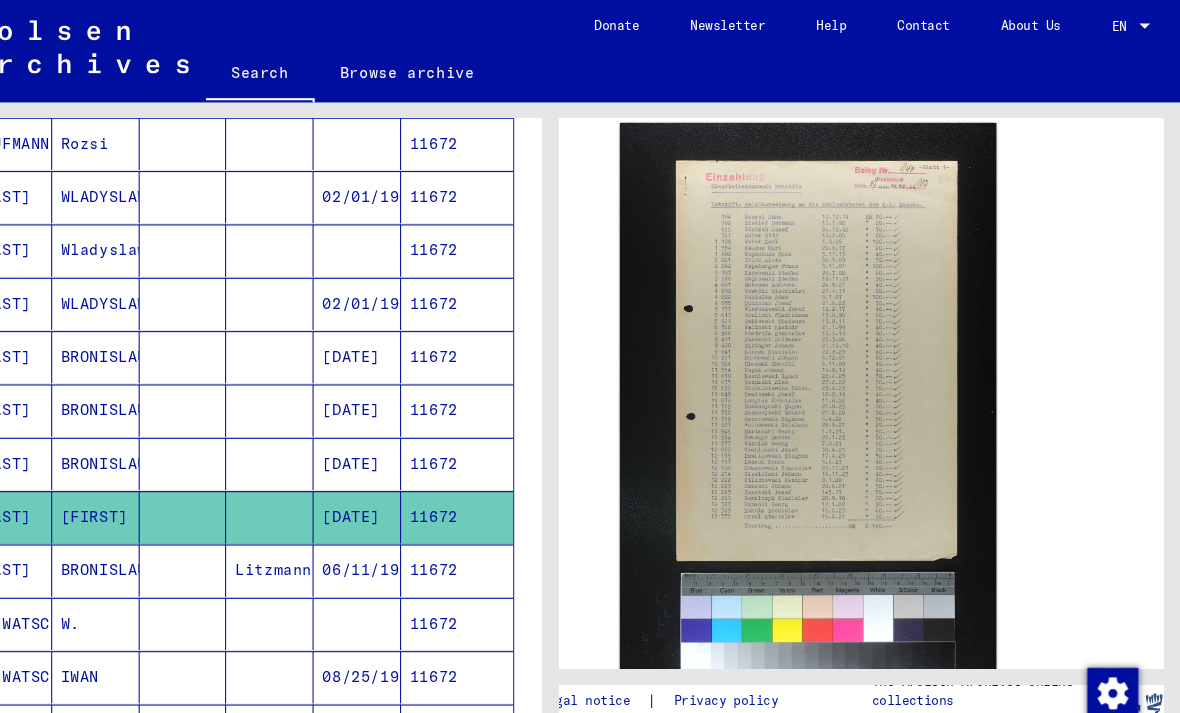click on "11672" at bounding box center [502, 584] 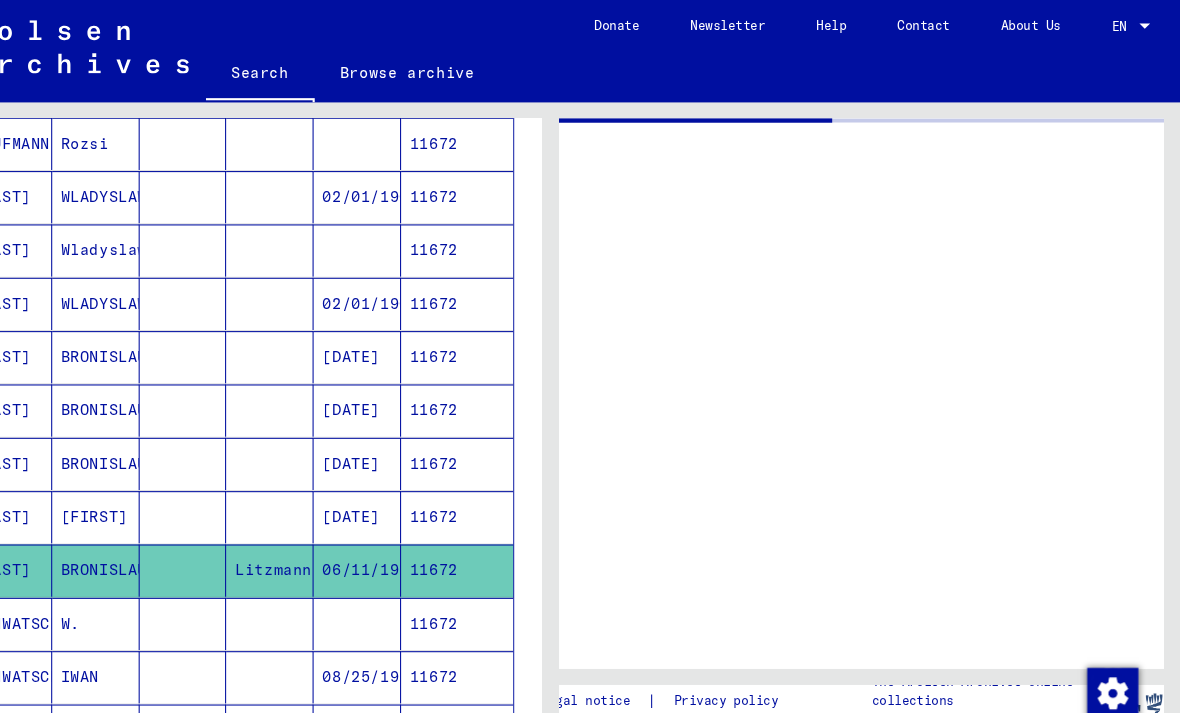 scroll, scrollTop: 0, scrollLeft: 0, axis: both 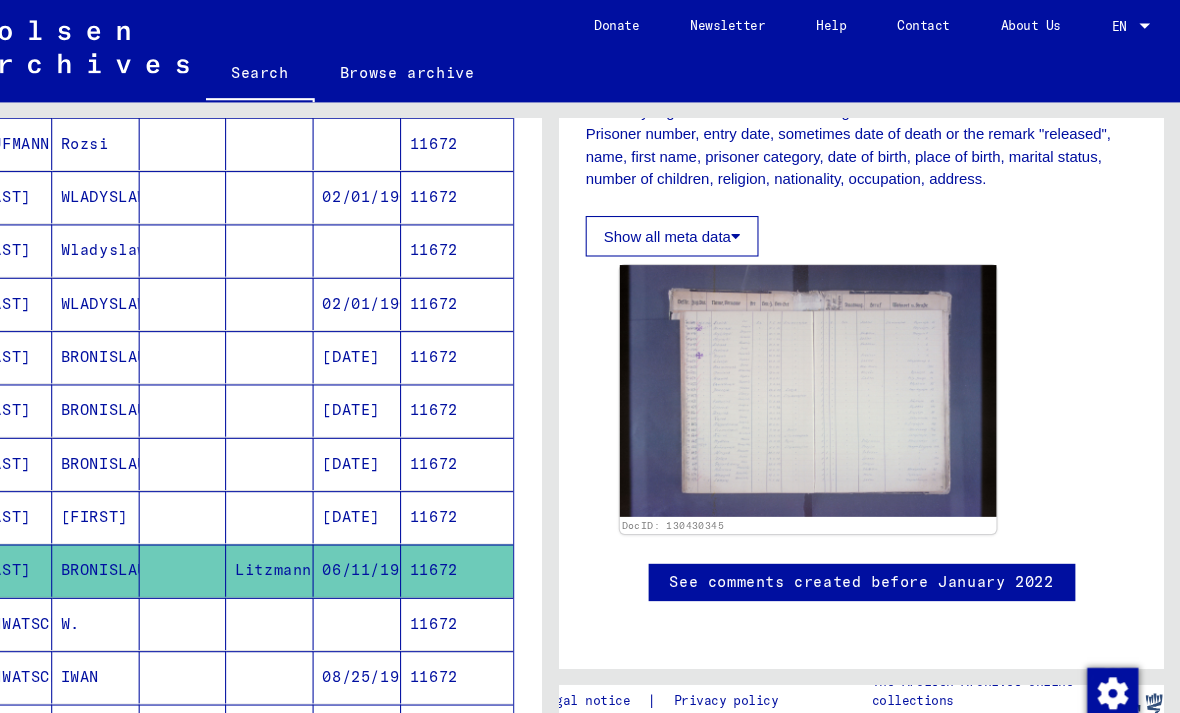 click 